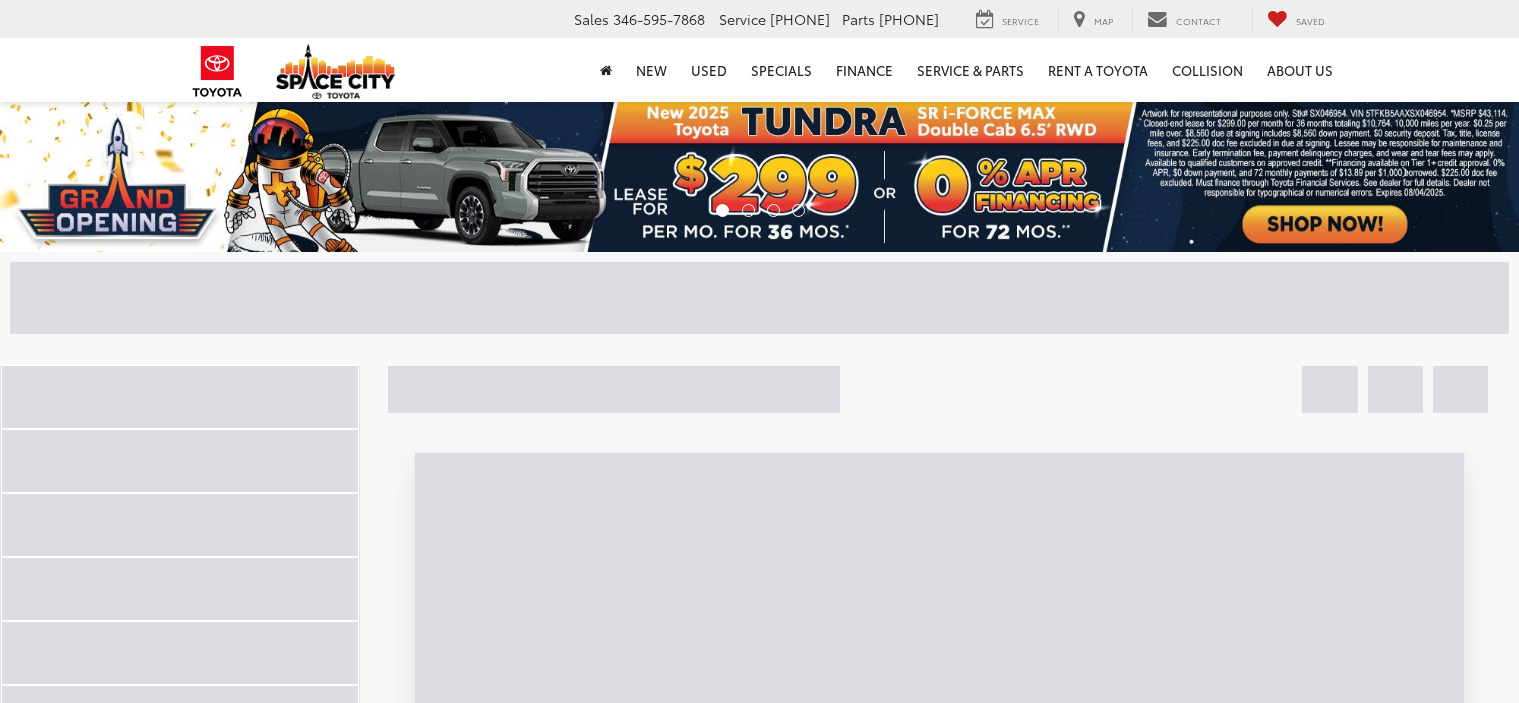 scroll, scrollTop: 0, scrollLeft: 0, axis: both 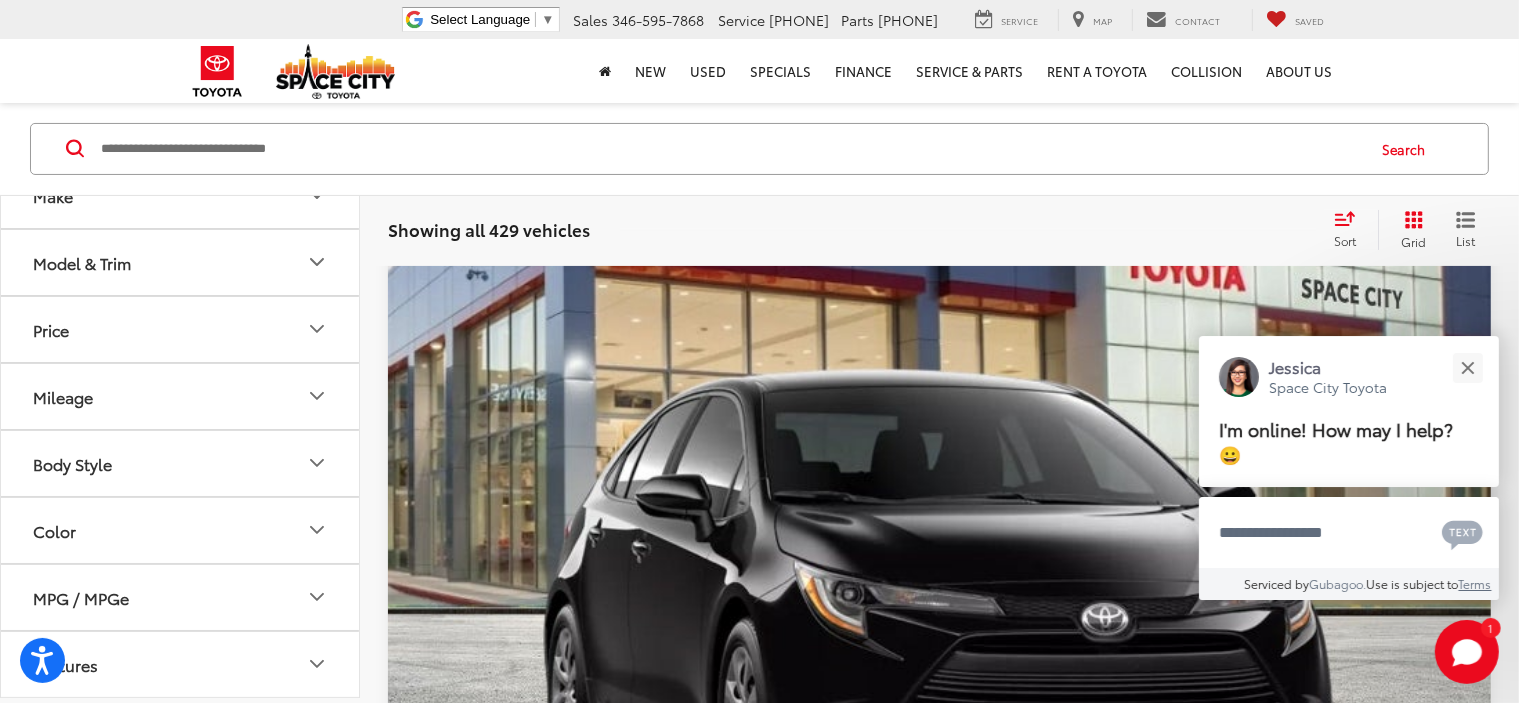 click on "Body Style" at bounding box center (181, 463) 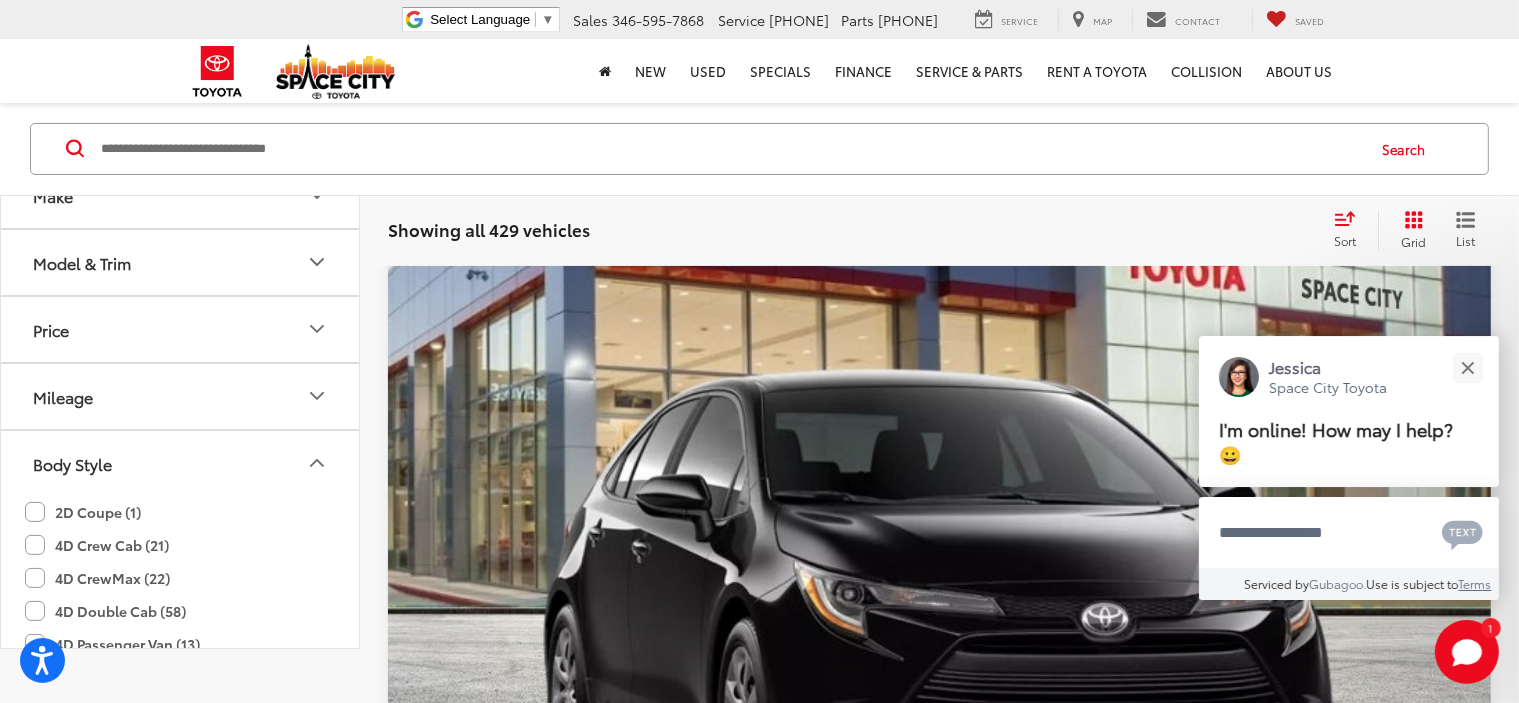 scroll, scrollTop: 0, scrollLeft: 0, axis: both 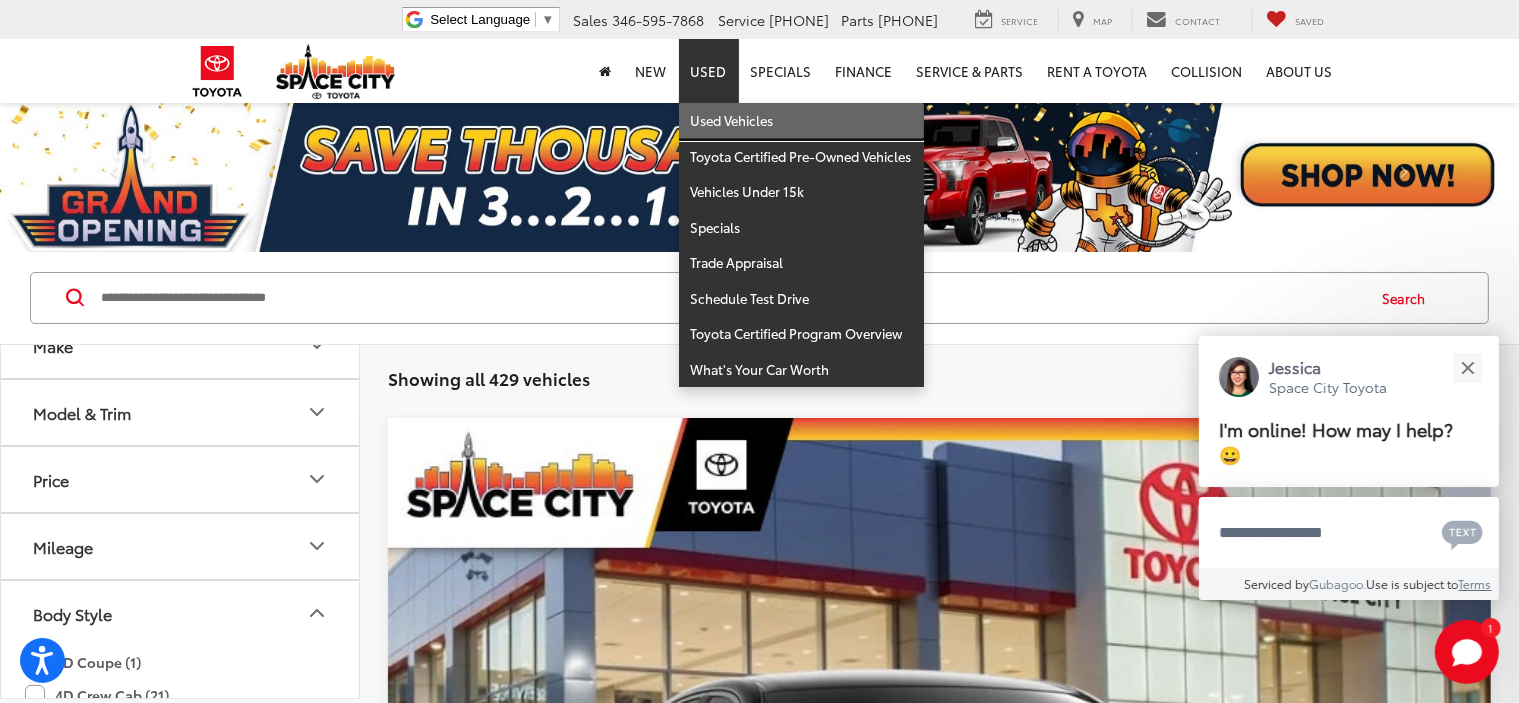 click on "Used Vehicles" at bounding box center (801, 121) 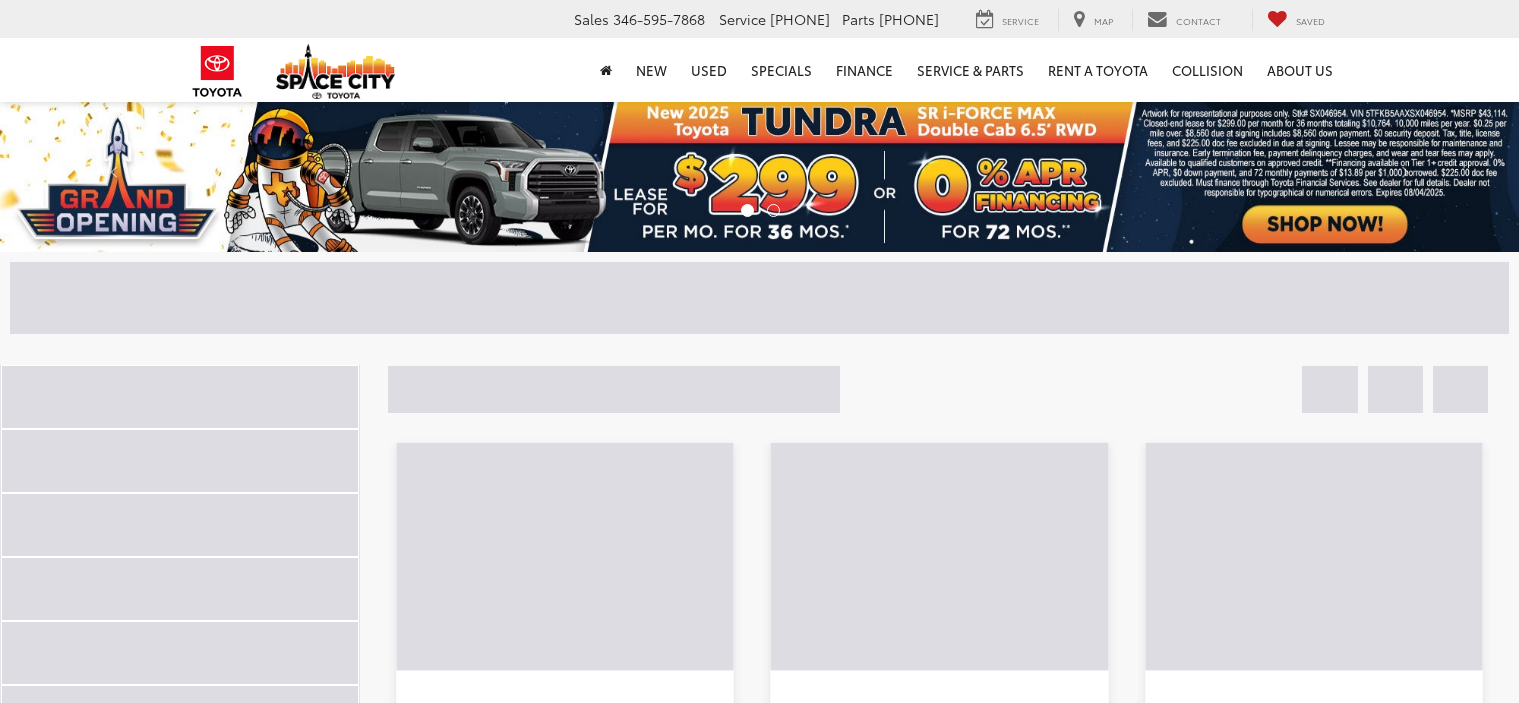 scroll, scrollTop: 0, scrollLeft: 0, axis: both 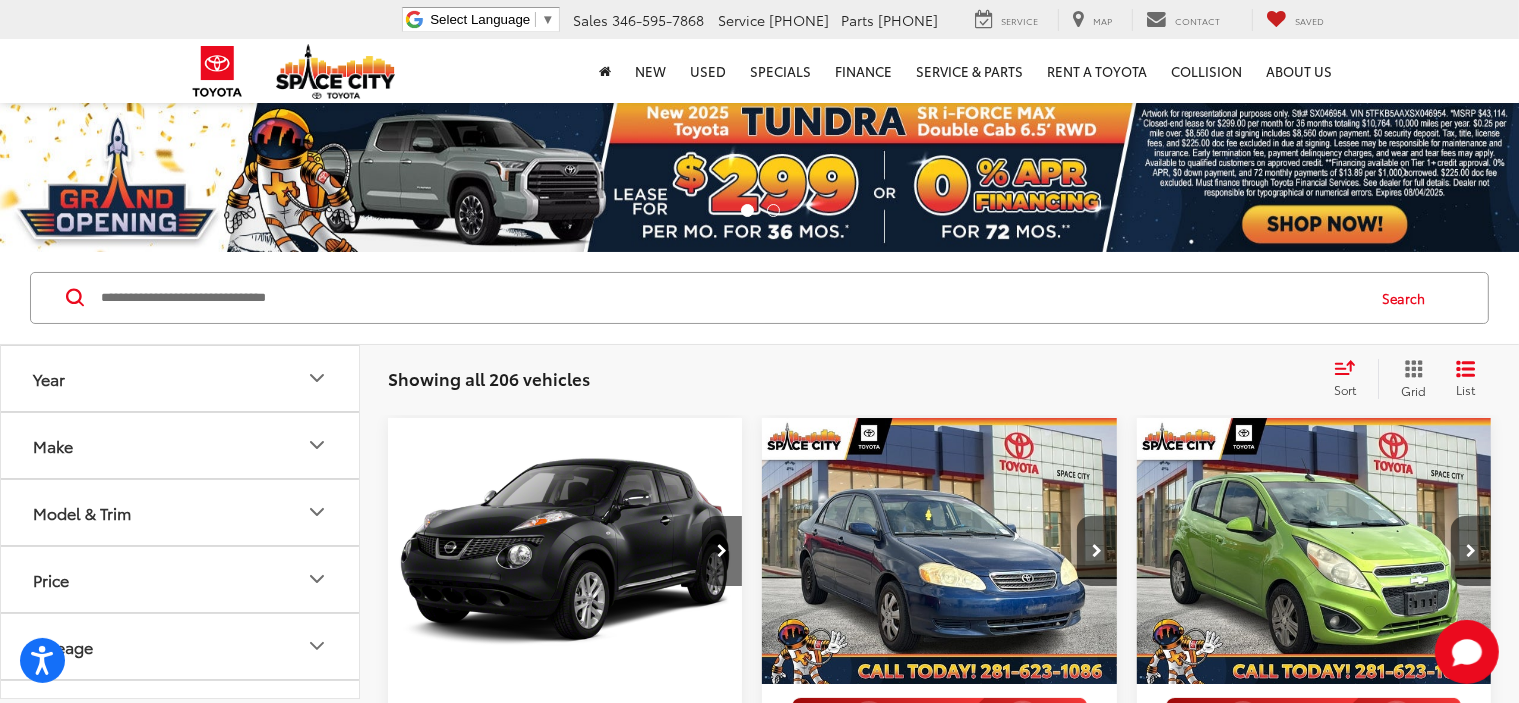 click on "Sort" at bounding box center [1345, 389] 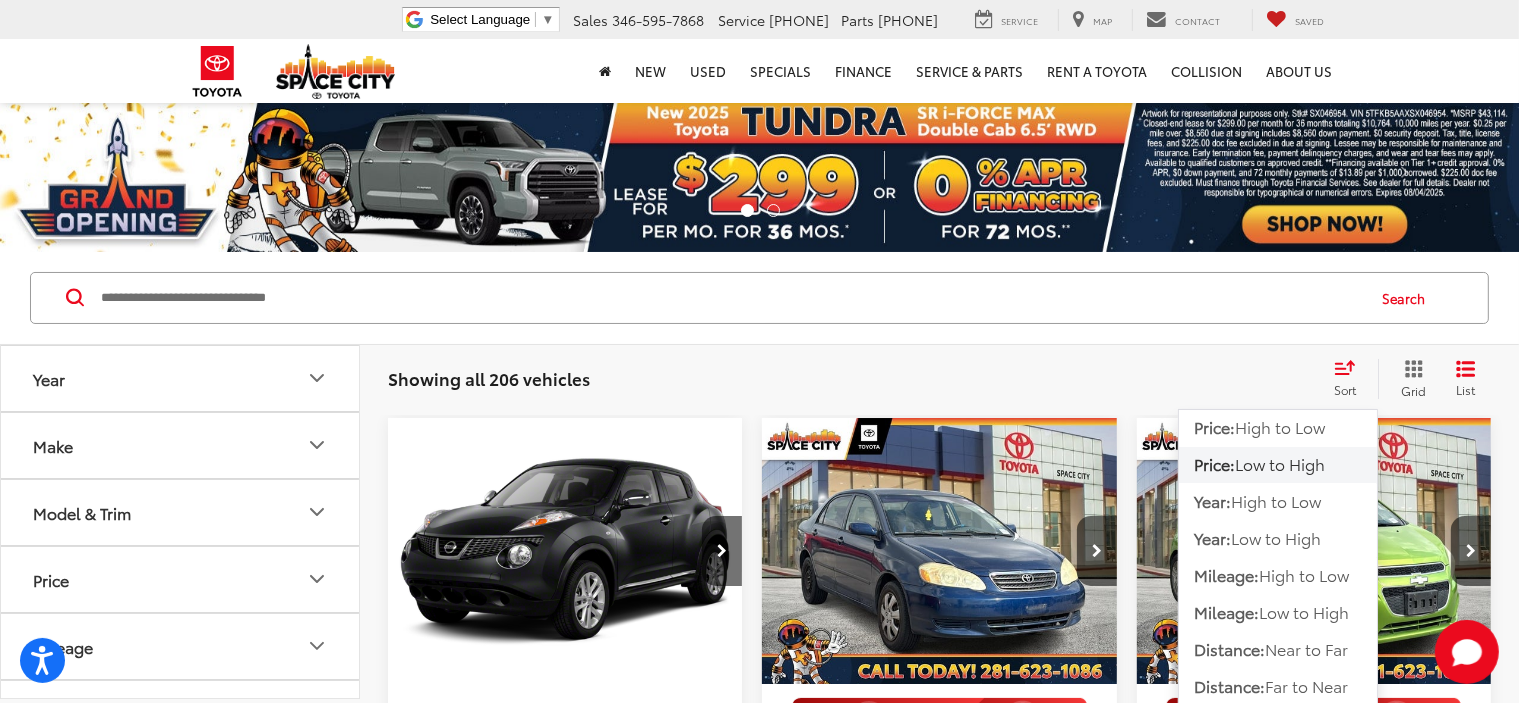 click on "Price:" at bounding box center (1214, 463) 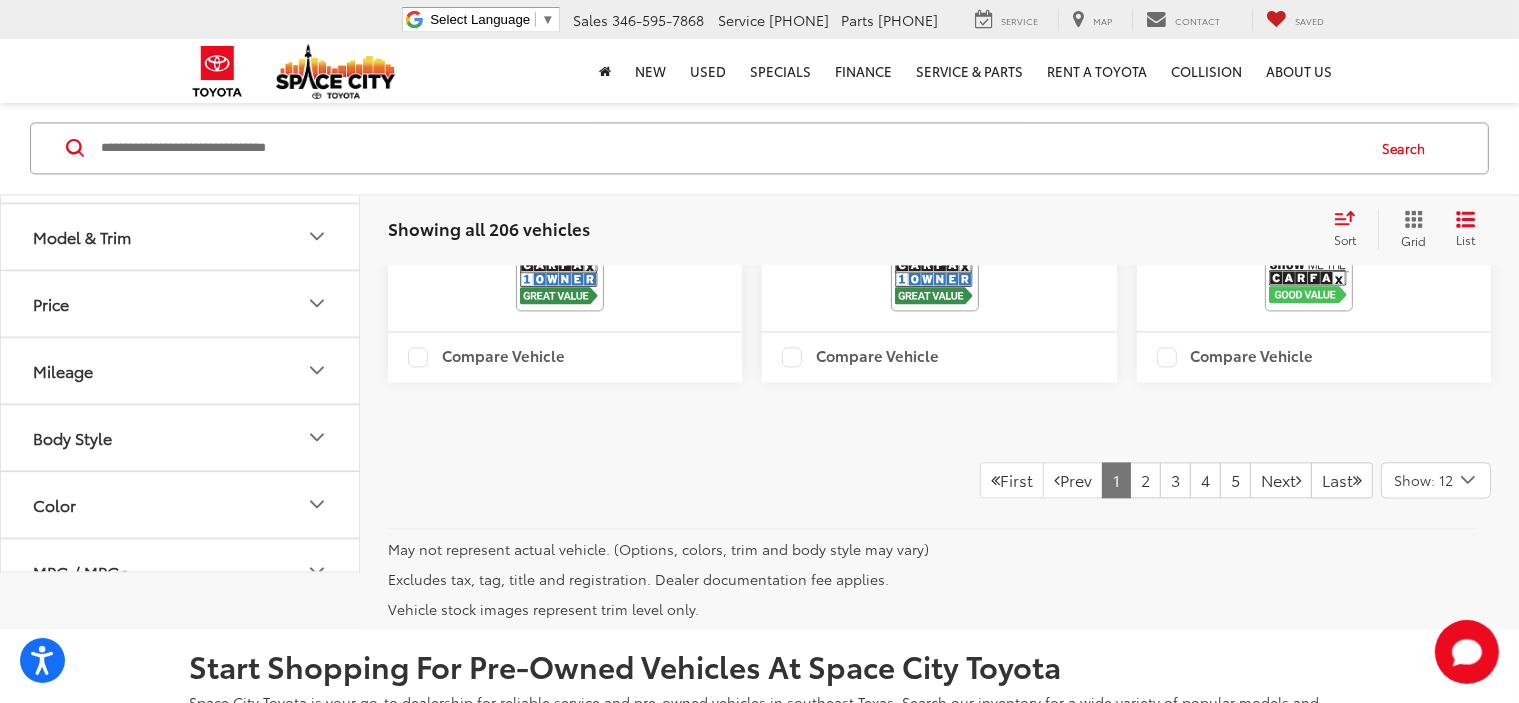scroll, scrollTop: 4451, scrollLeft: 0, axis: vertical 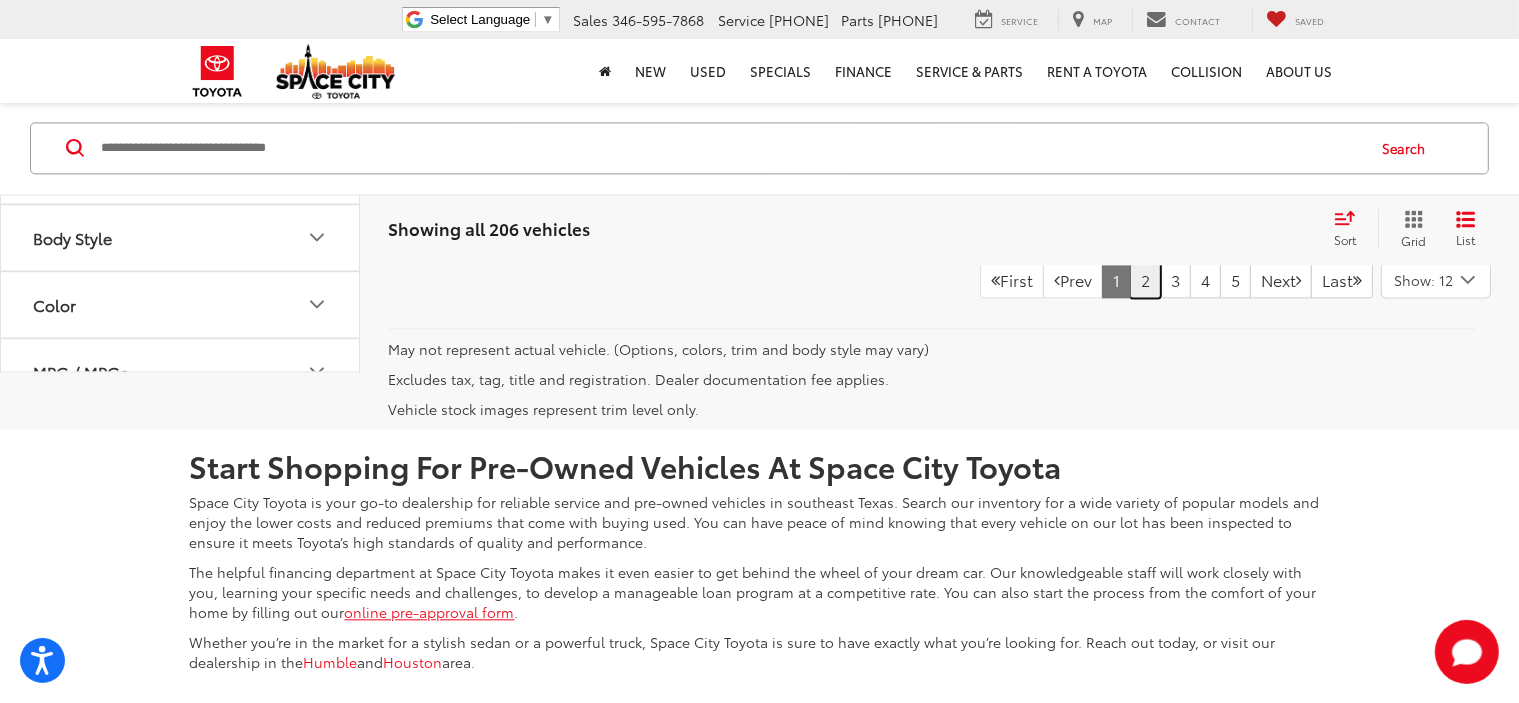 click on "2" at bounding box center (1145, 280) 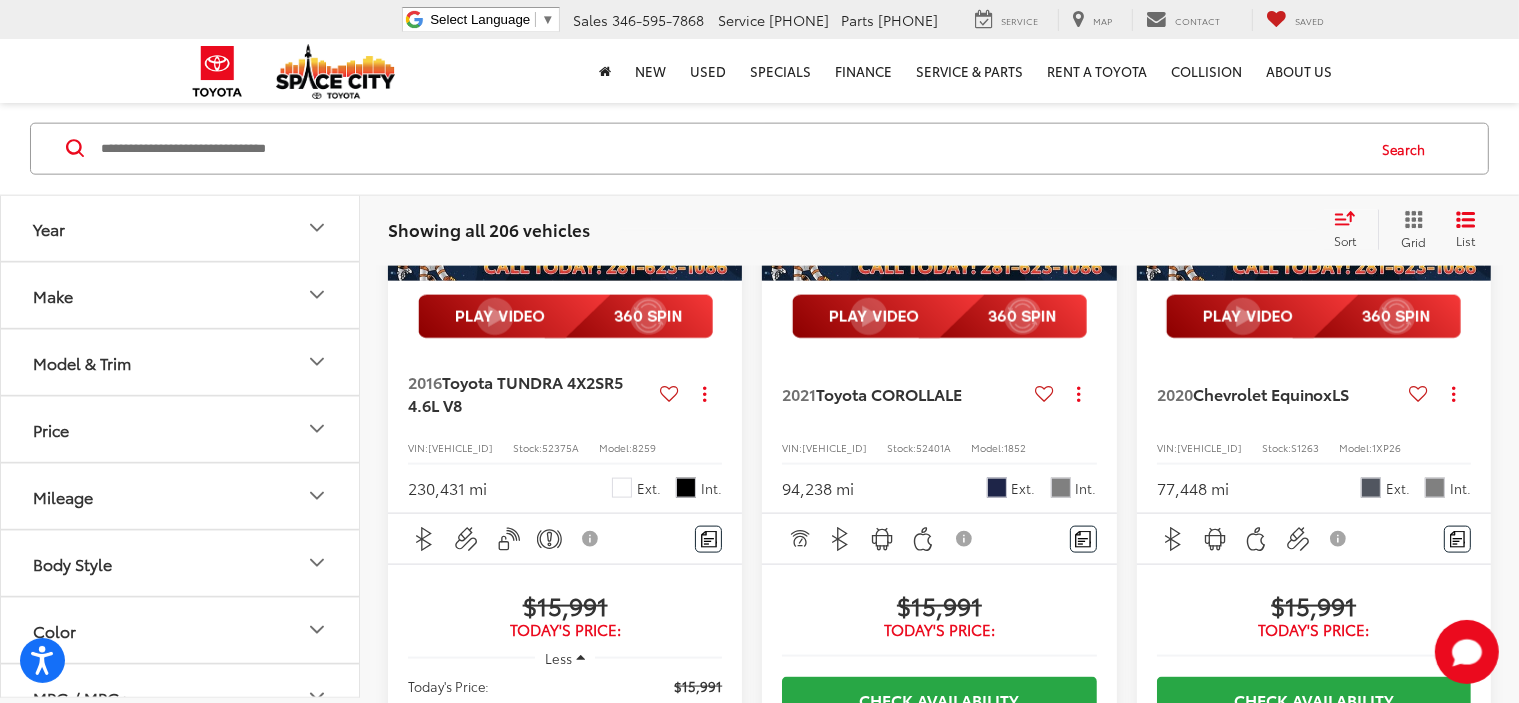 scroll, scrollTop: 2448, scrollLeft: 0, axis: vertical 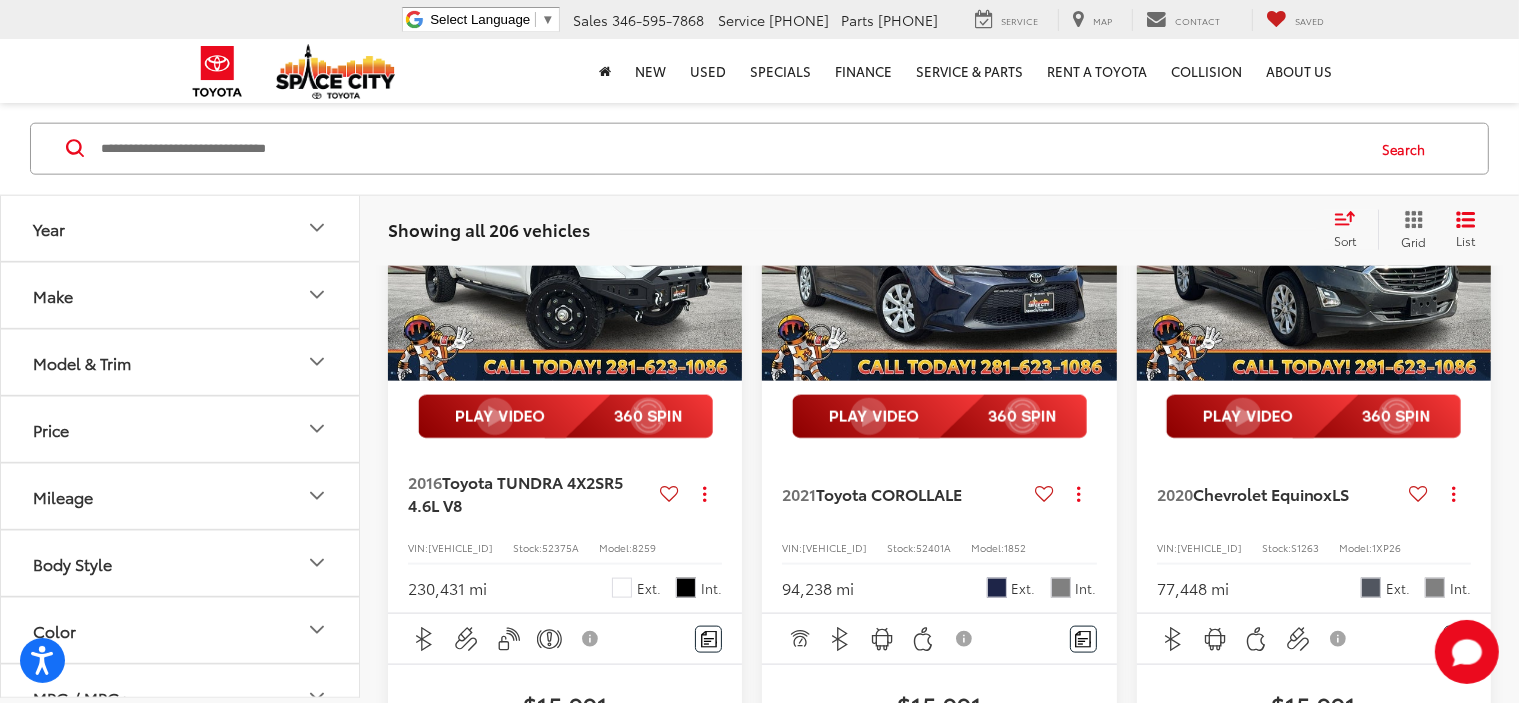 click at bounding box center [565, 248] 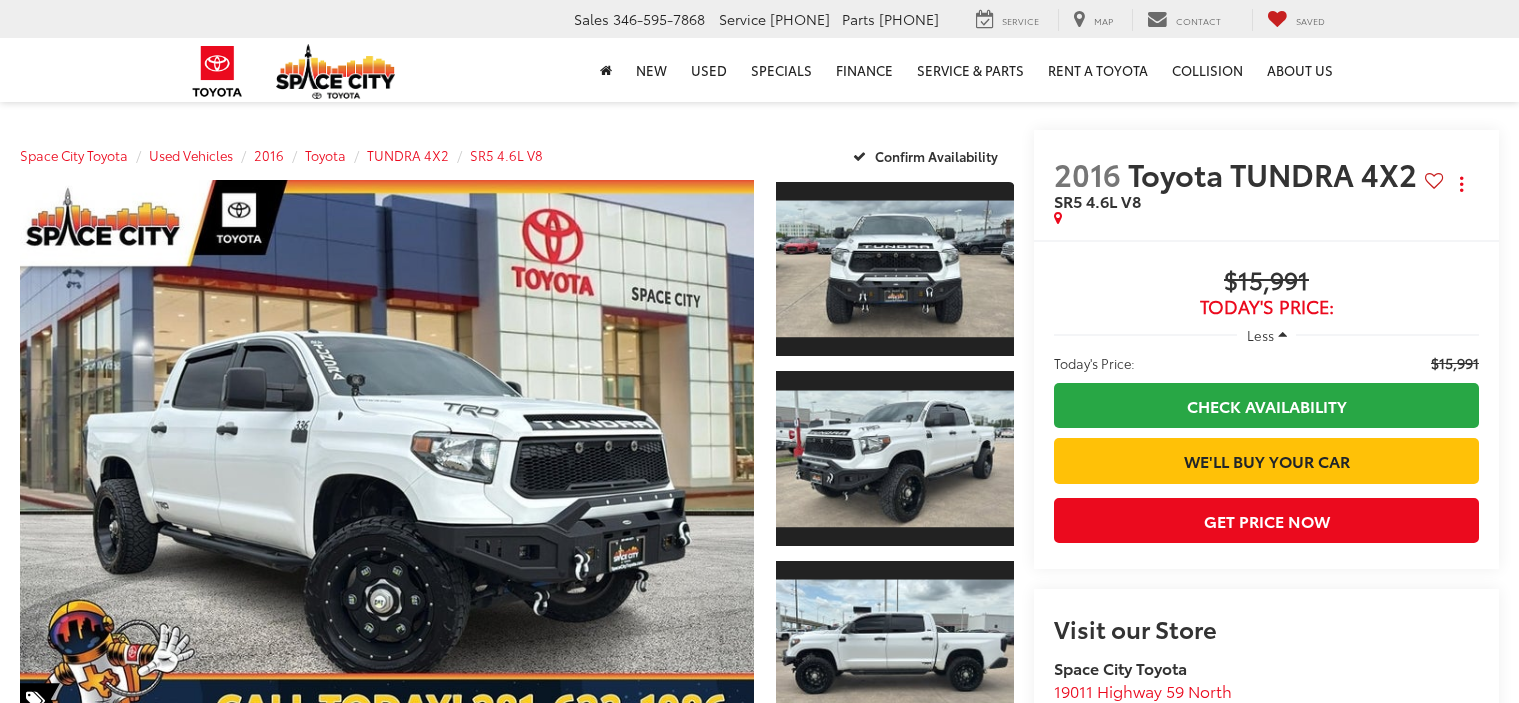 scroll, scrollTop: 0, scrollLeft: 0, axis: both 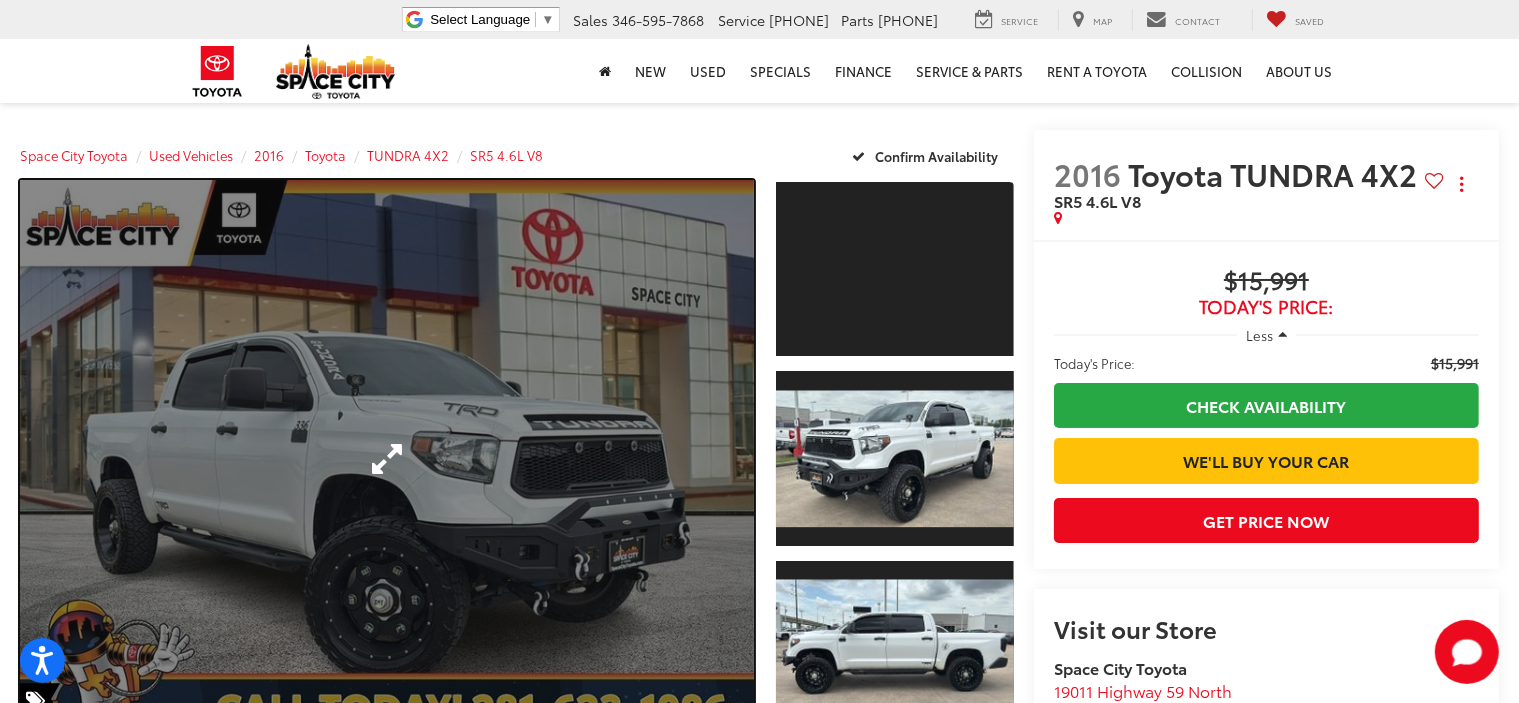 click at bounding box center [387, 458] 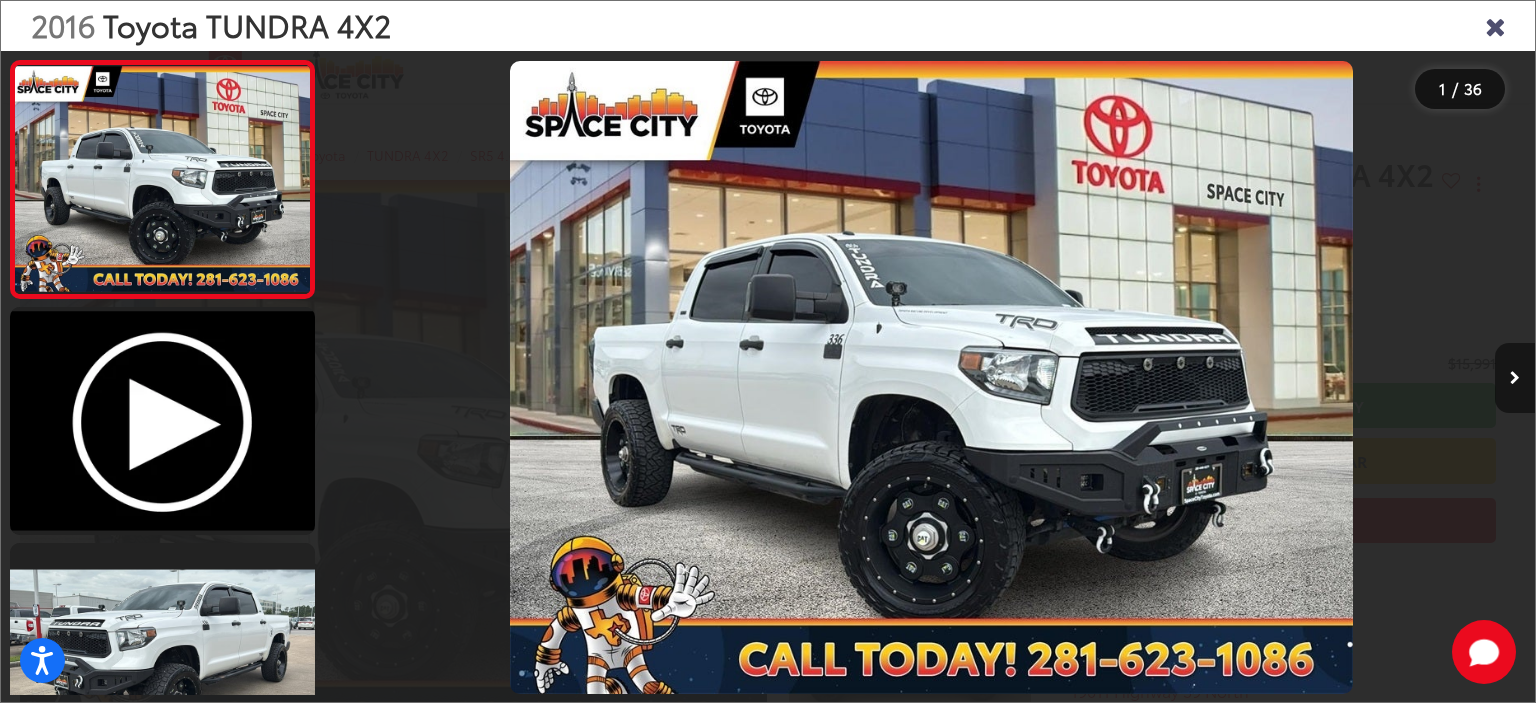 click at bounding box center (1515, 378) 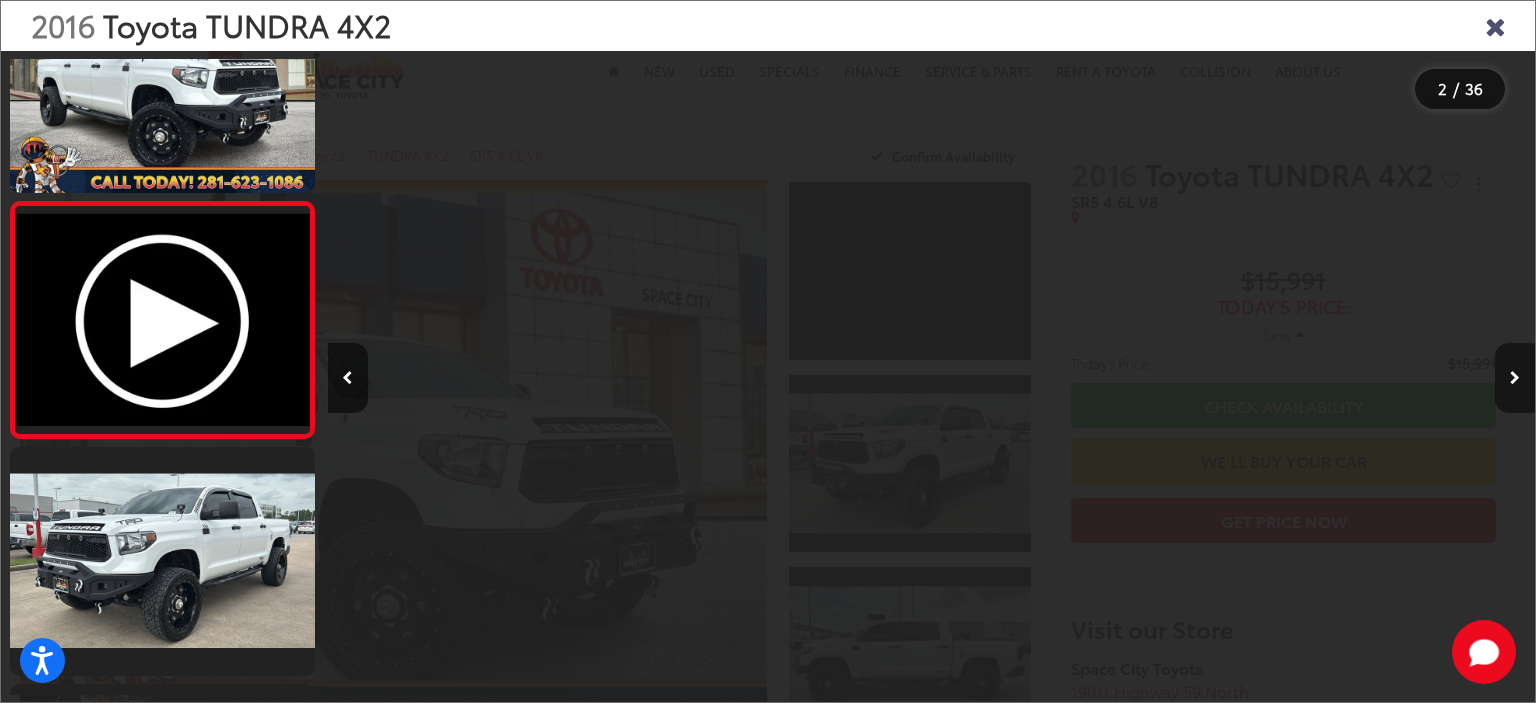 click at bounding box center (1515, 378) 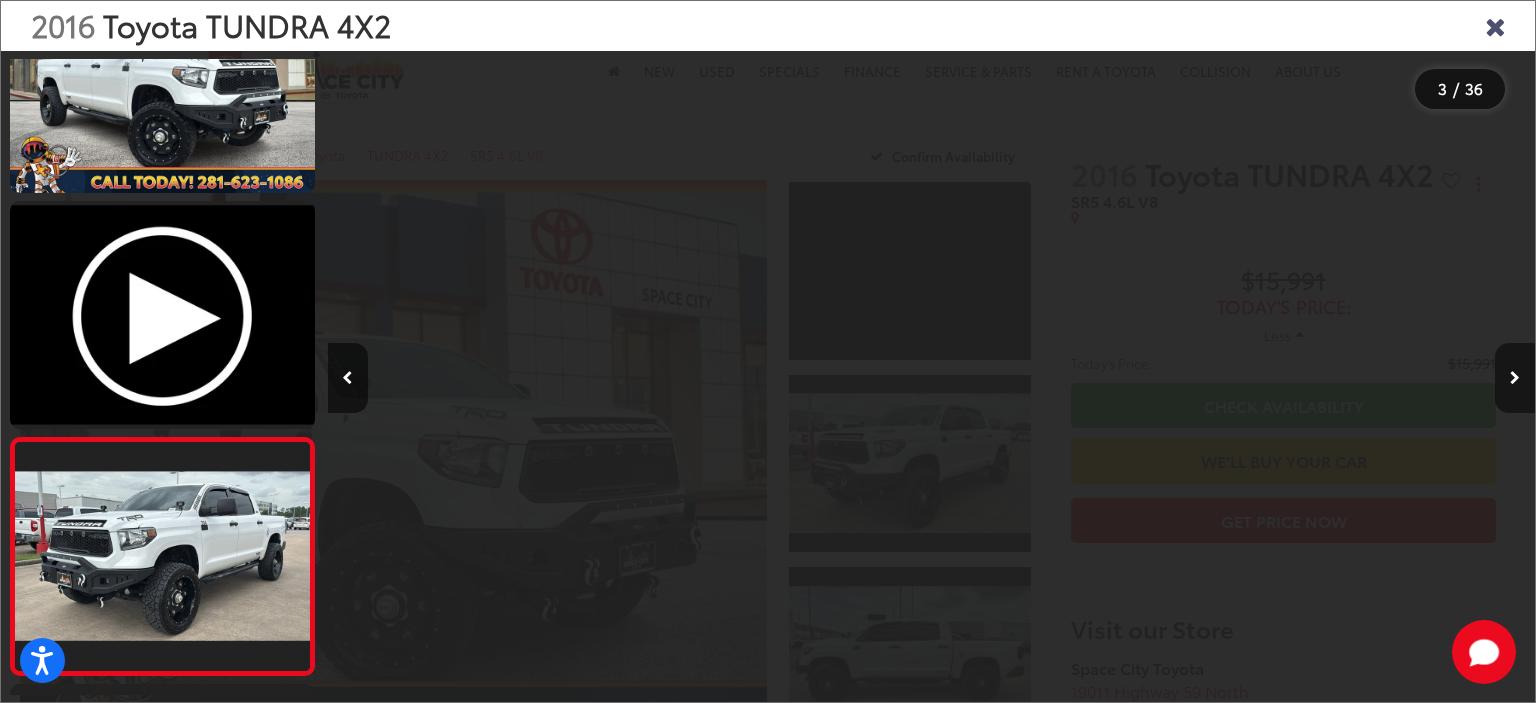 scroll, scrollTop: 0, scrollLeft: 2414, axis: horizontal 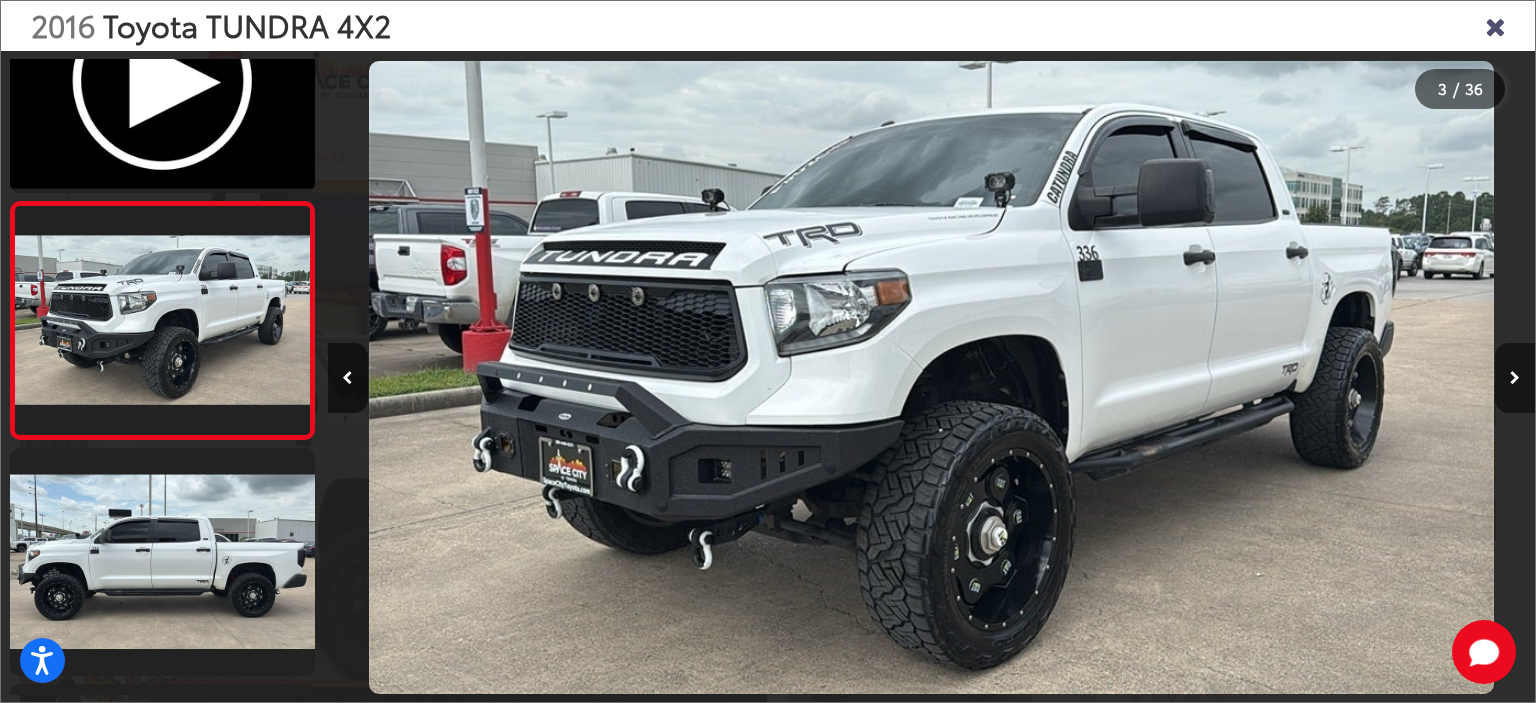 click at bounding box center (1515, 378) 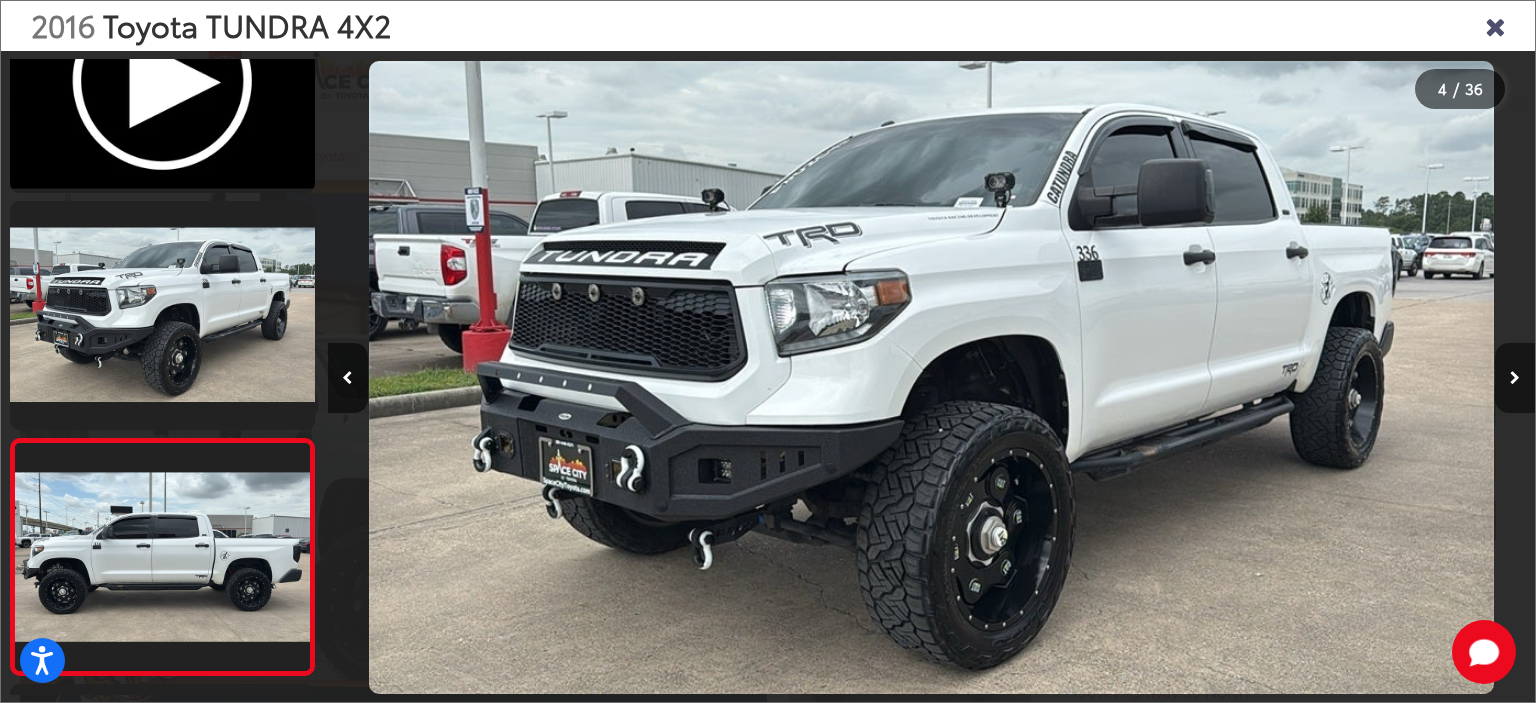 scroll, scrollTop: 0, scrollLeft: 3622, axis: horizontal 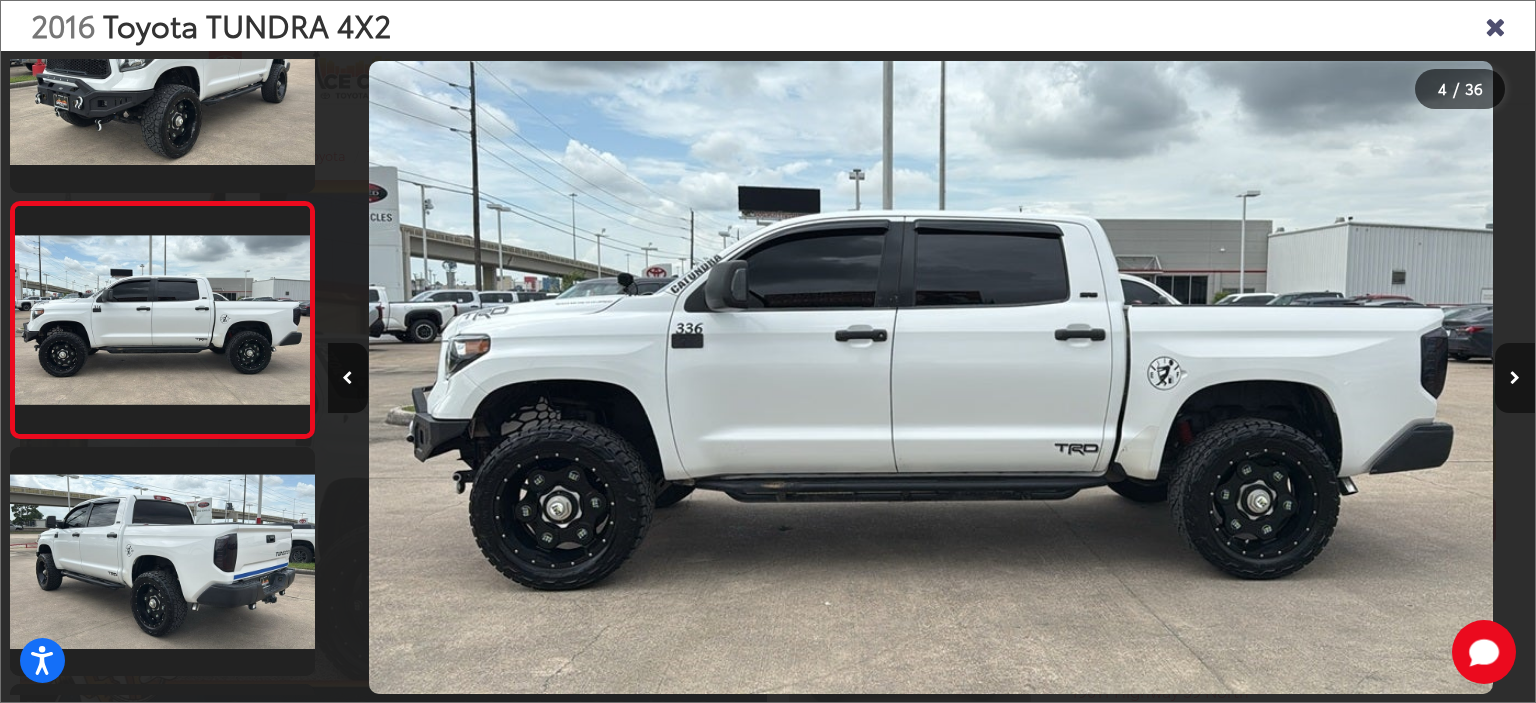 click at bounding box center (1515, 378) 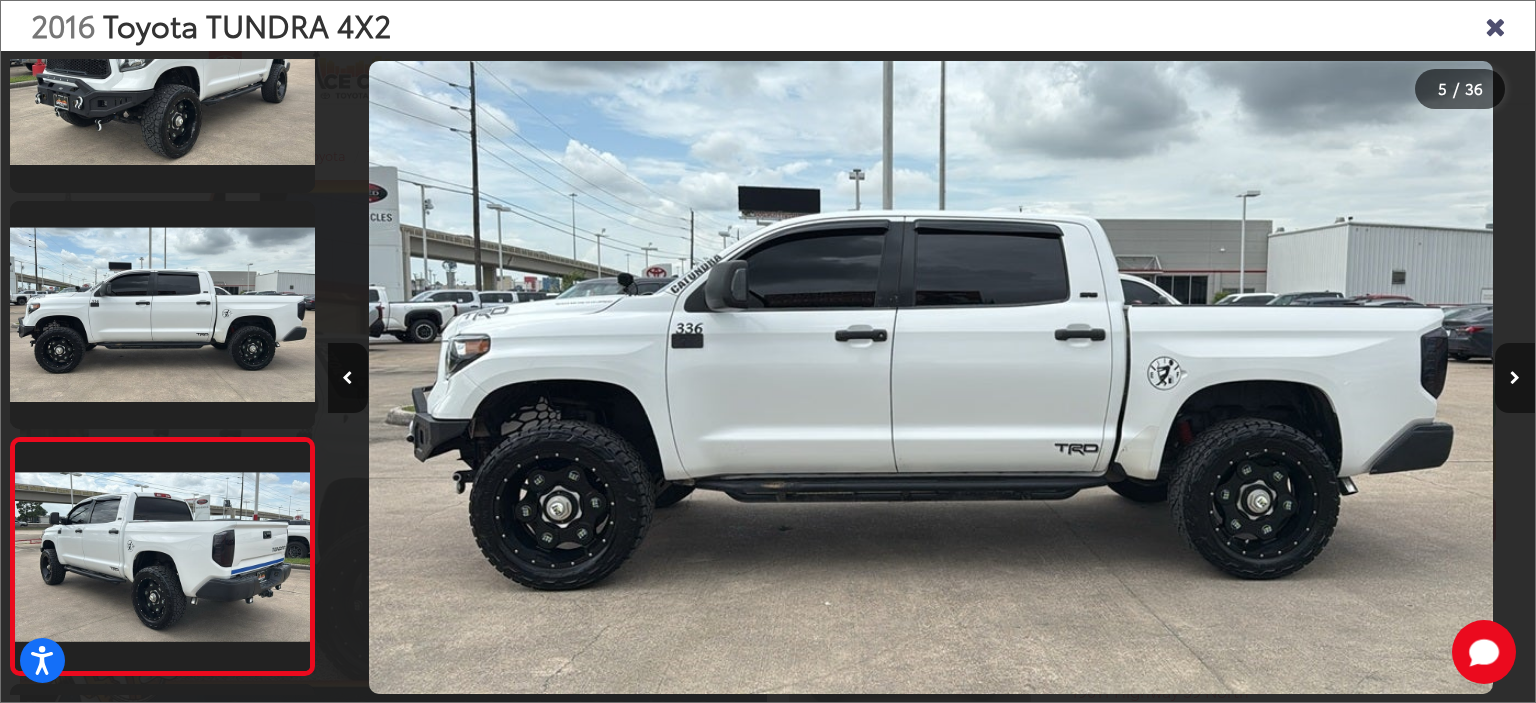 scroll, scrollTop: 0, scrollLeft: 4829, axis: horizontal 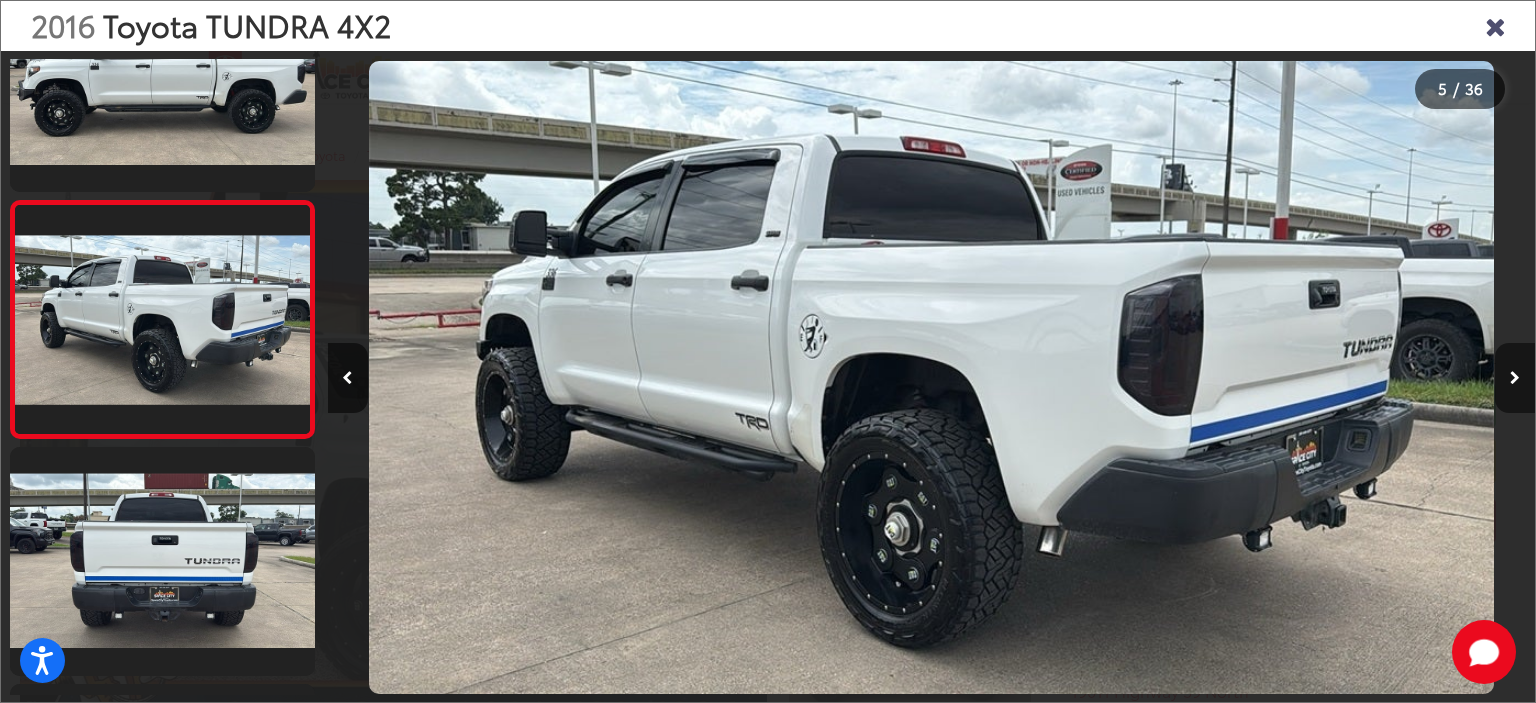 click at bounding box center [1515, 378] 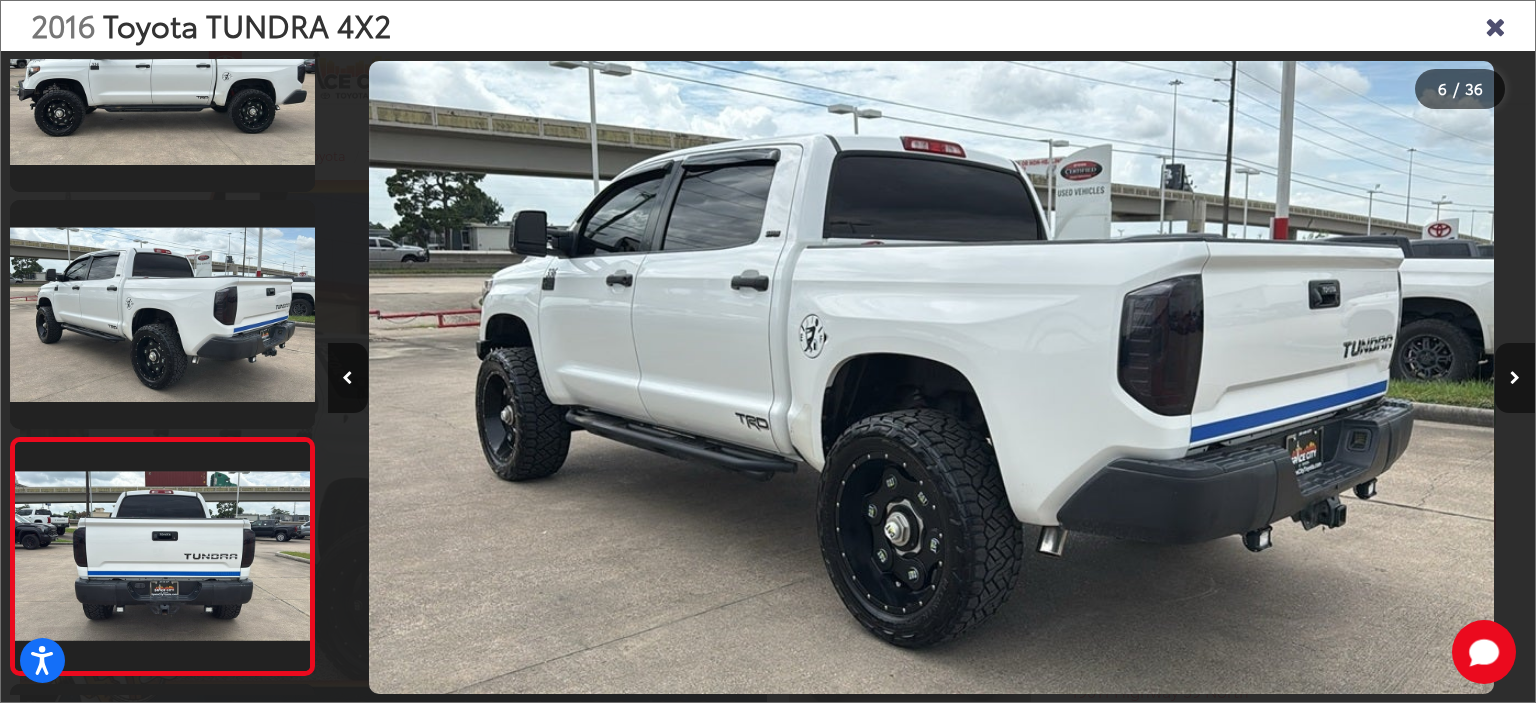 scroll, scrollTop: 0, scrollLeft: 6037, axis: horizontal 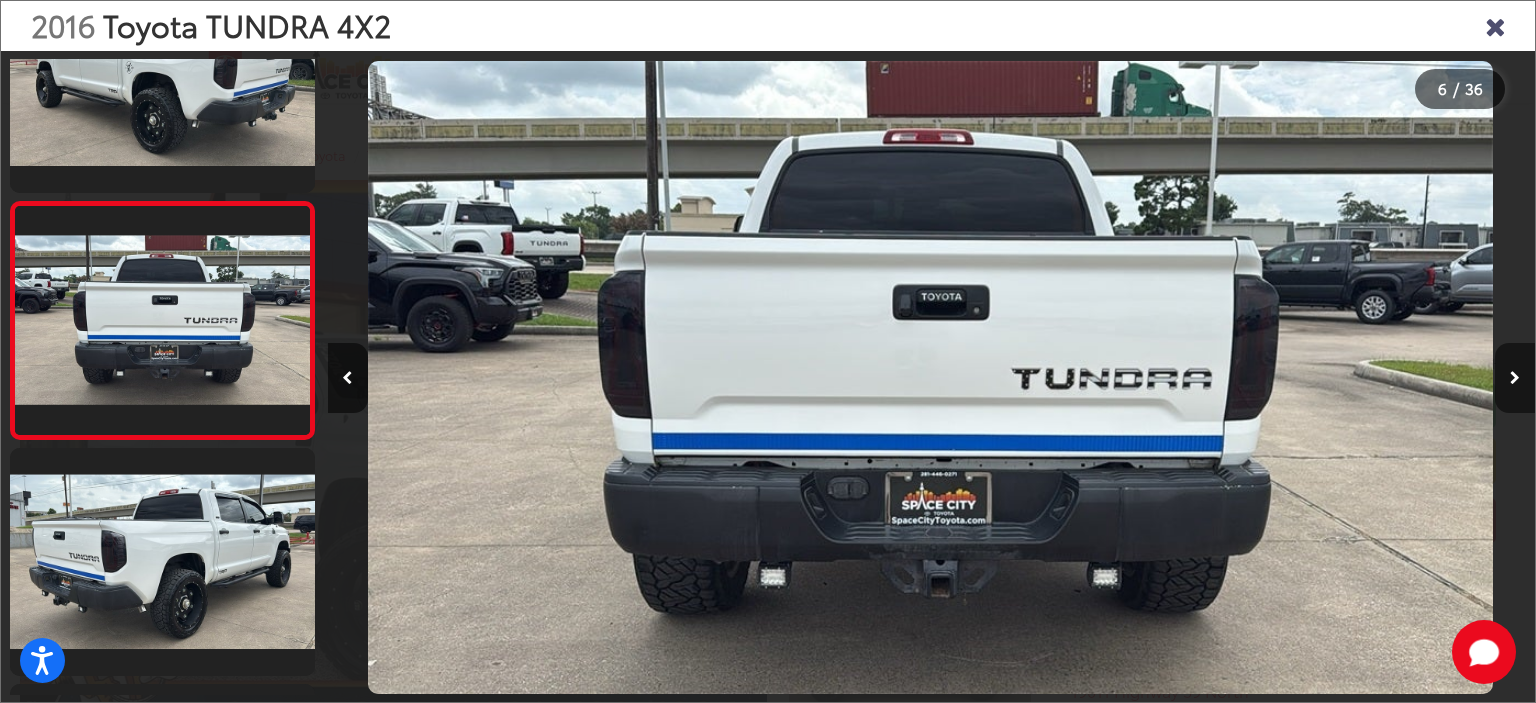 click at bounding box center (1515, 378) 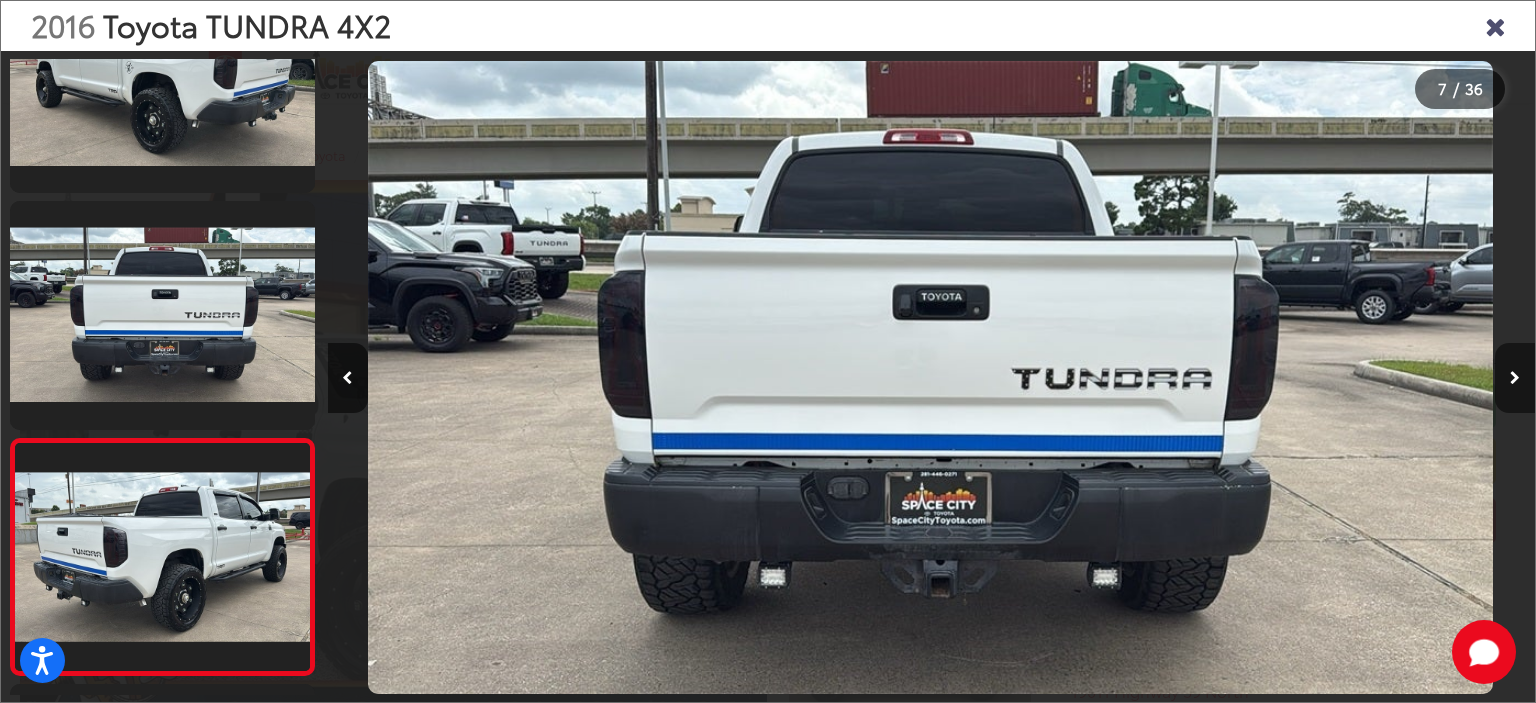 scroll, scrollTop: 0, scrollLeft: 7244, axis: horizontal 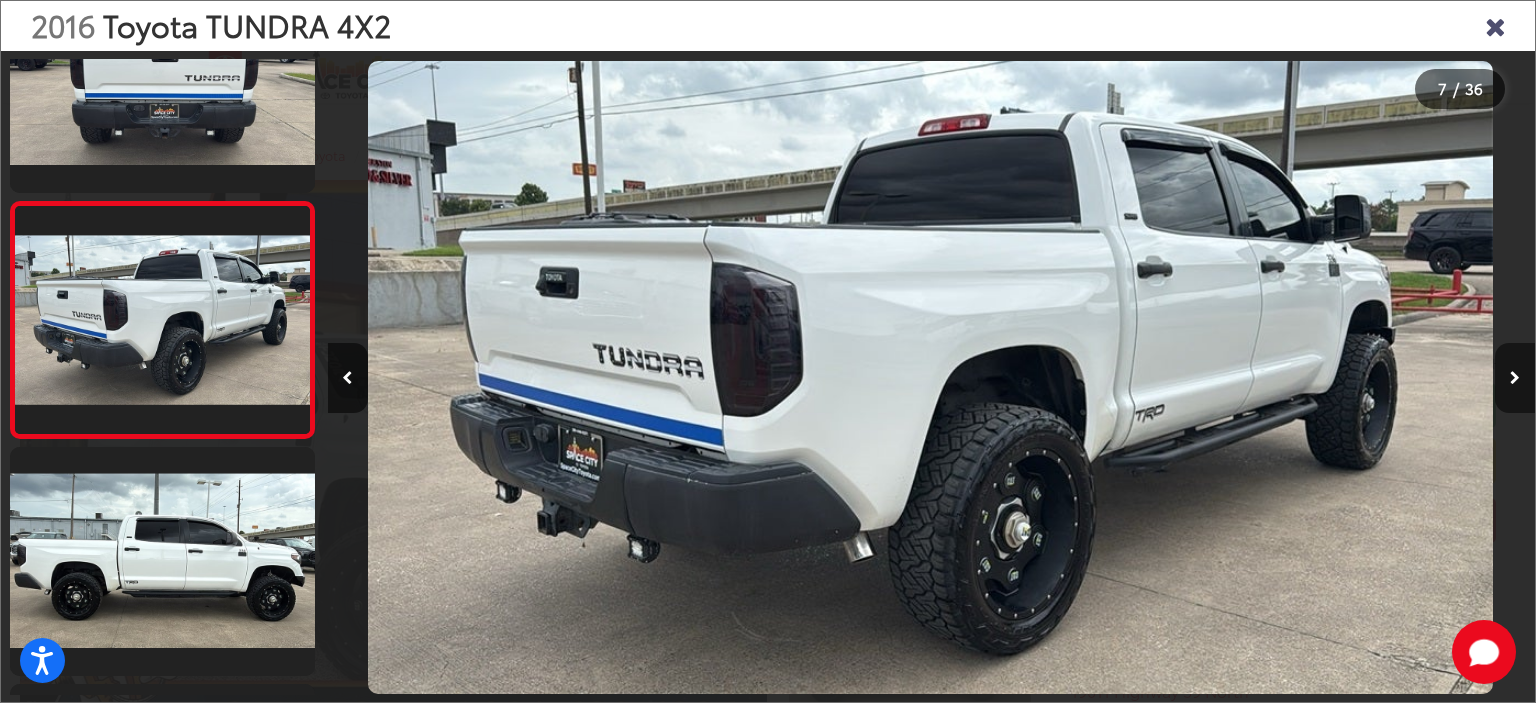 click at bounding box center [1515, 378] 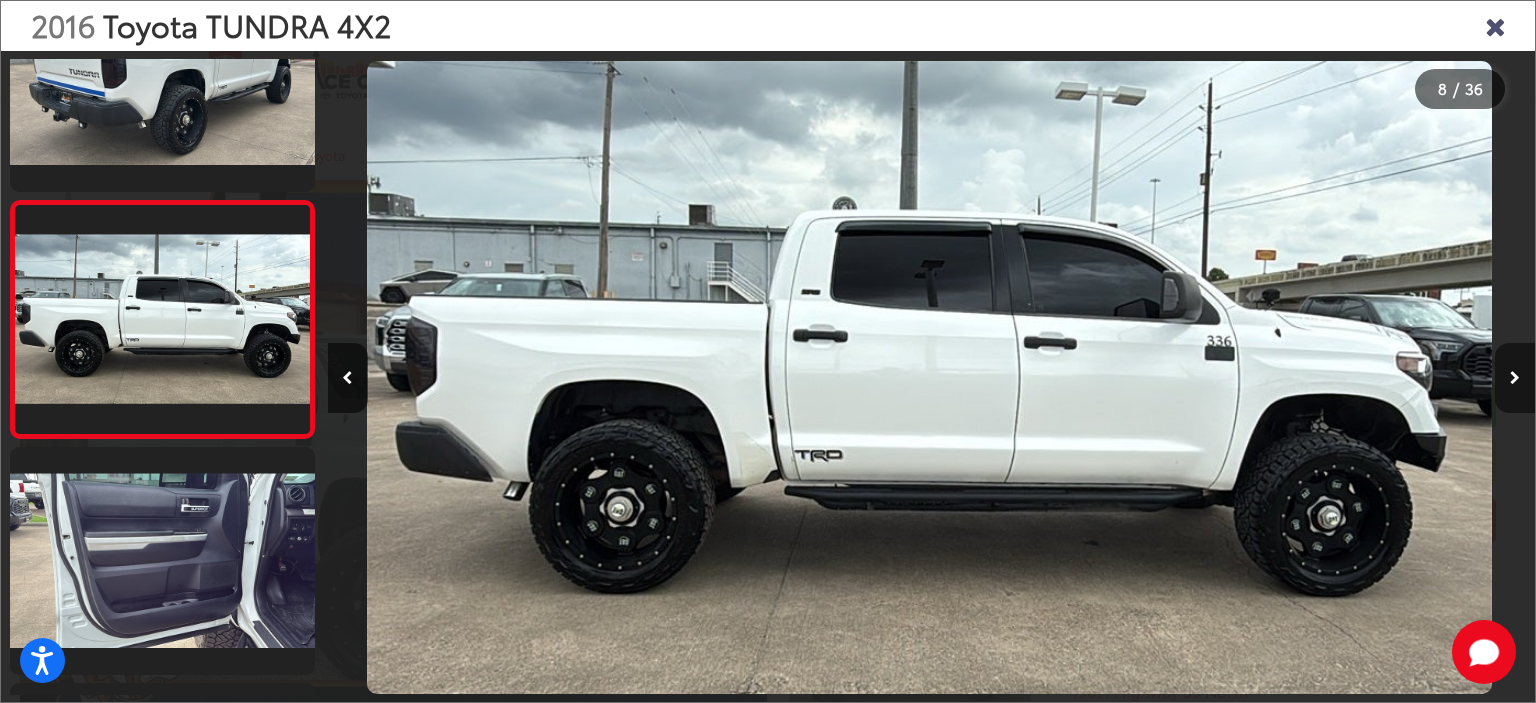 click at bounding box center (1515, 378) 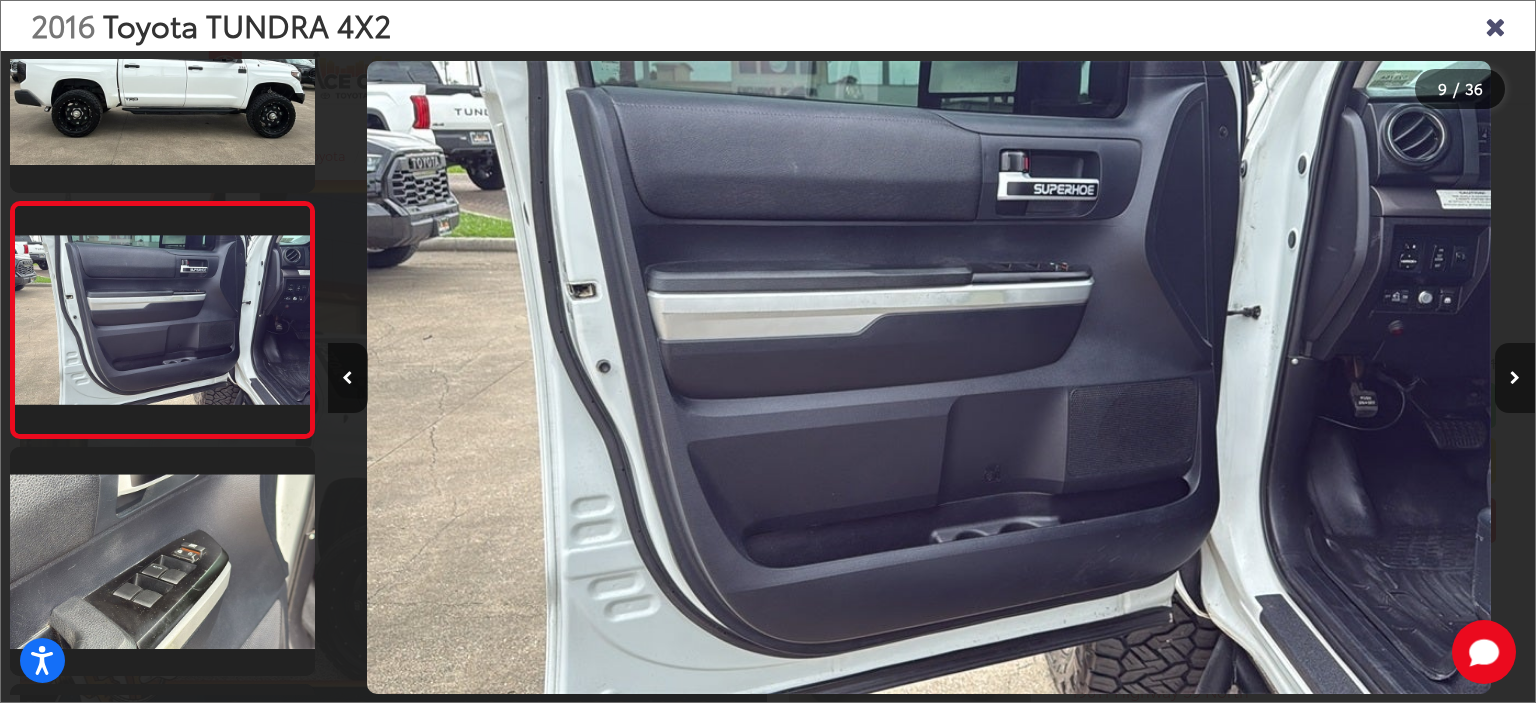 click at bounding box center (1515, 378) 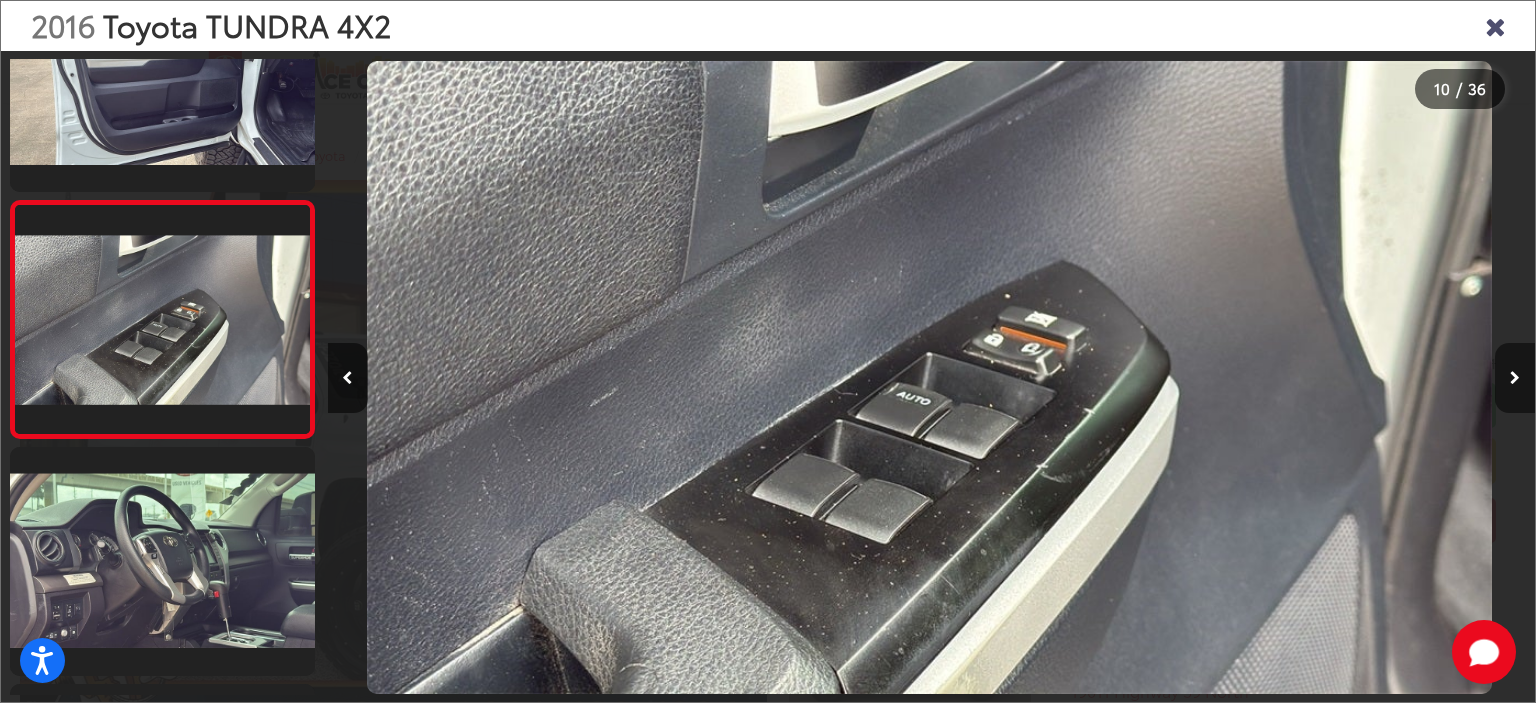 click at bounding box center [1515, 378] 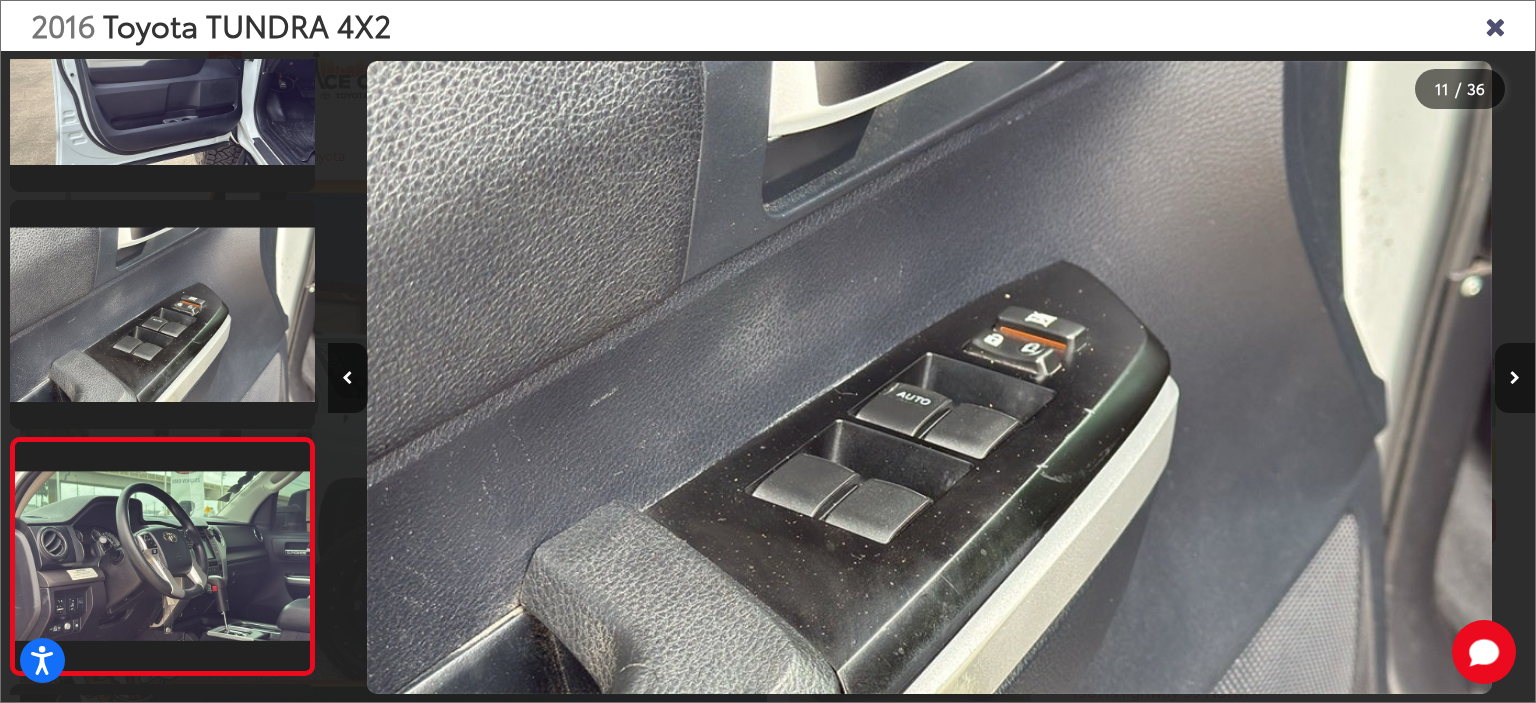 scroll, scrollTop: 0, scrollLeft: 12075, axis: horizontal 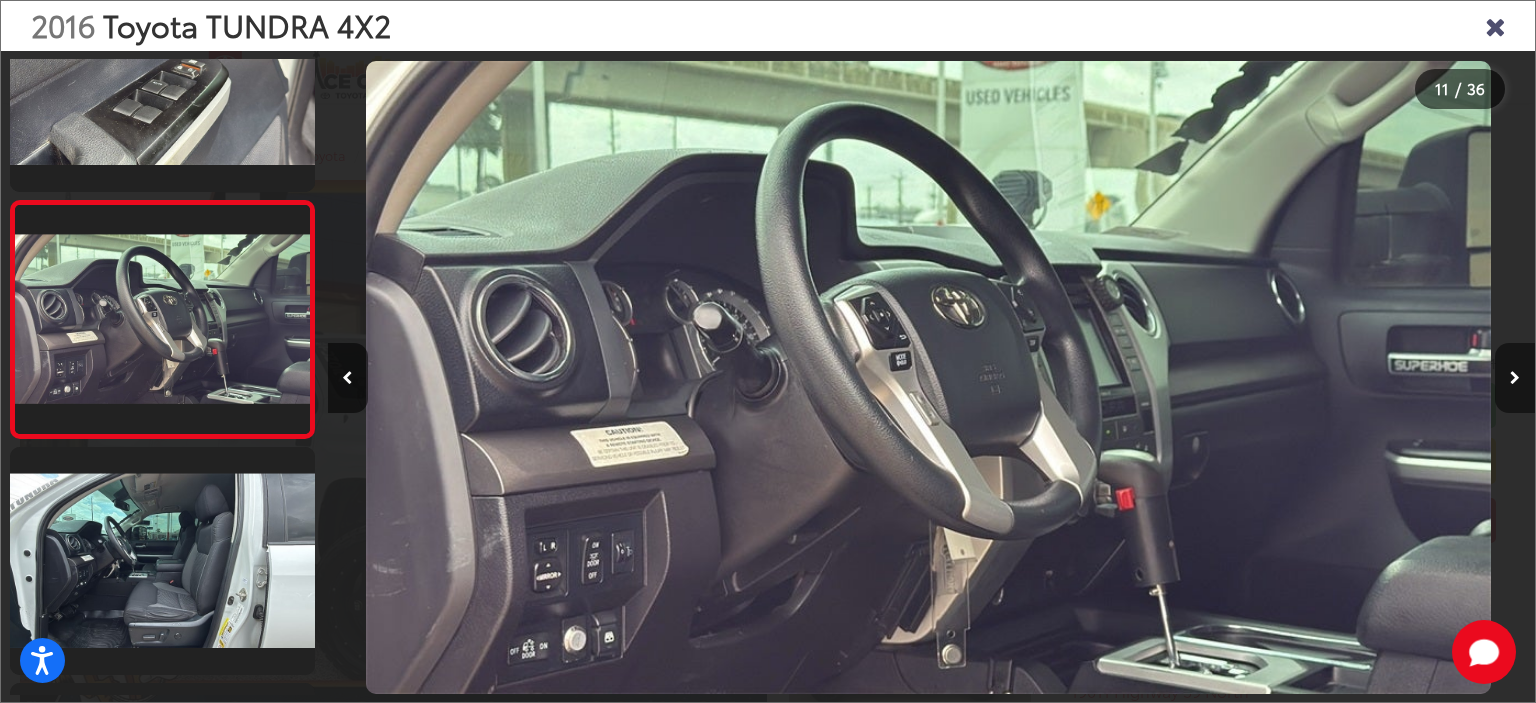 click at bounding box center [1515, 378] 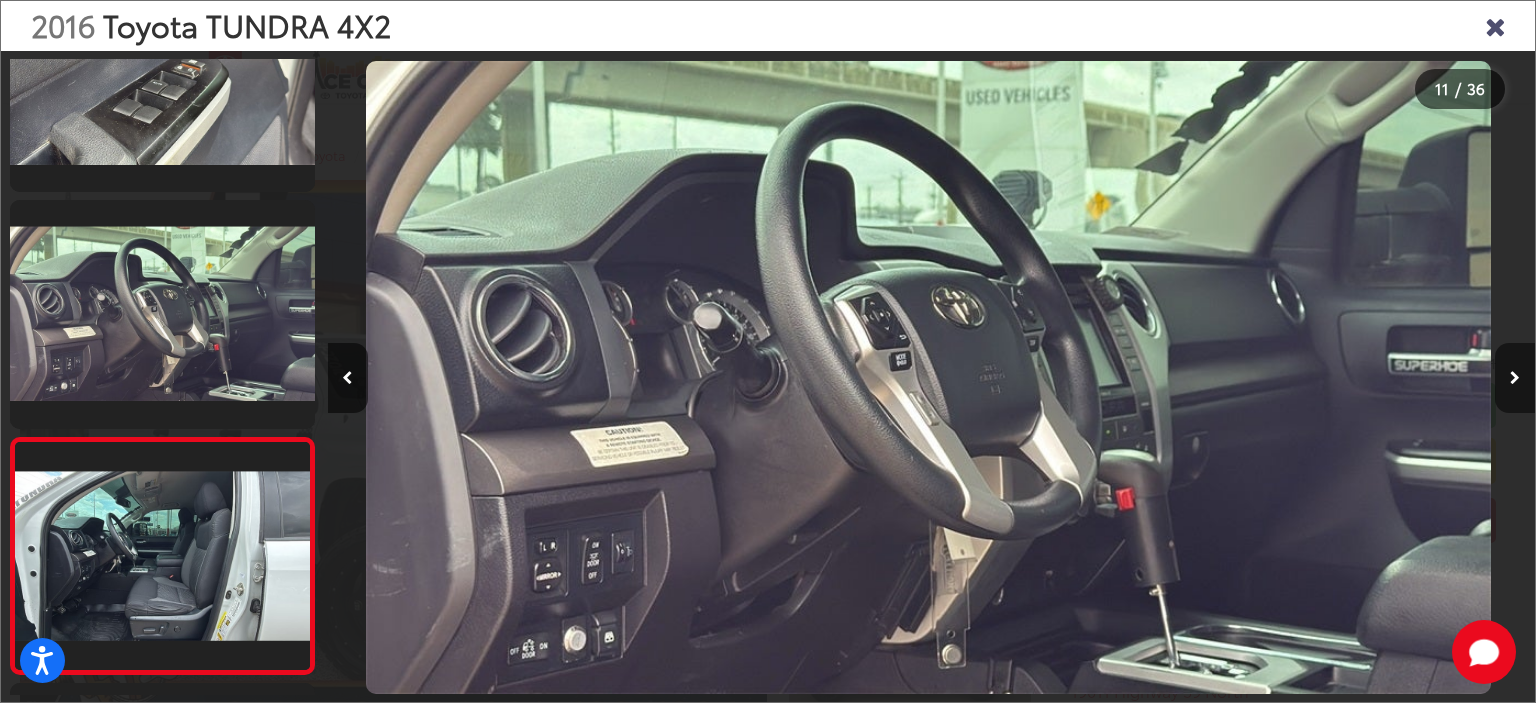 scroll, scrollTop: 0, scrollLeft: 13282, axis: horizontal 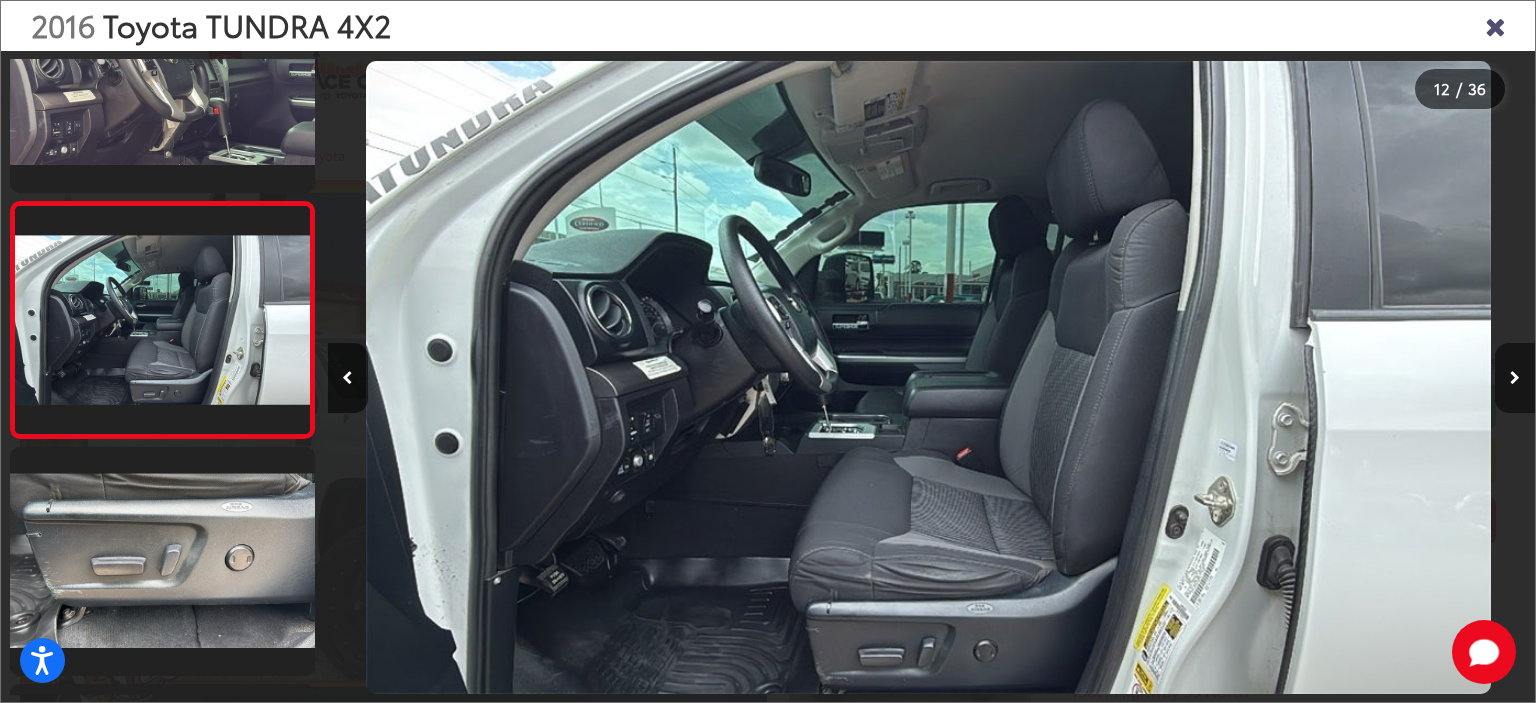 click at bounding box center [1515, 378] 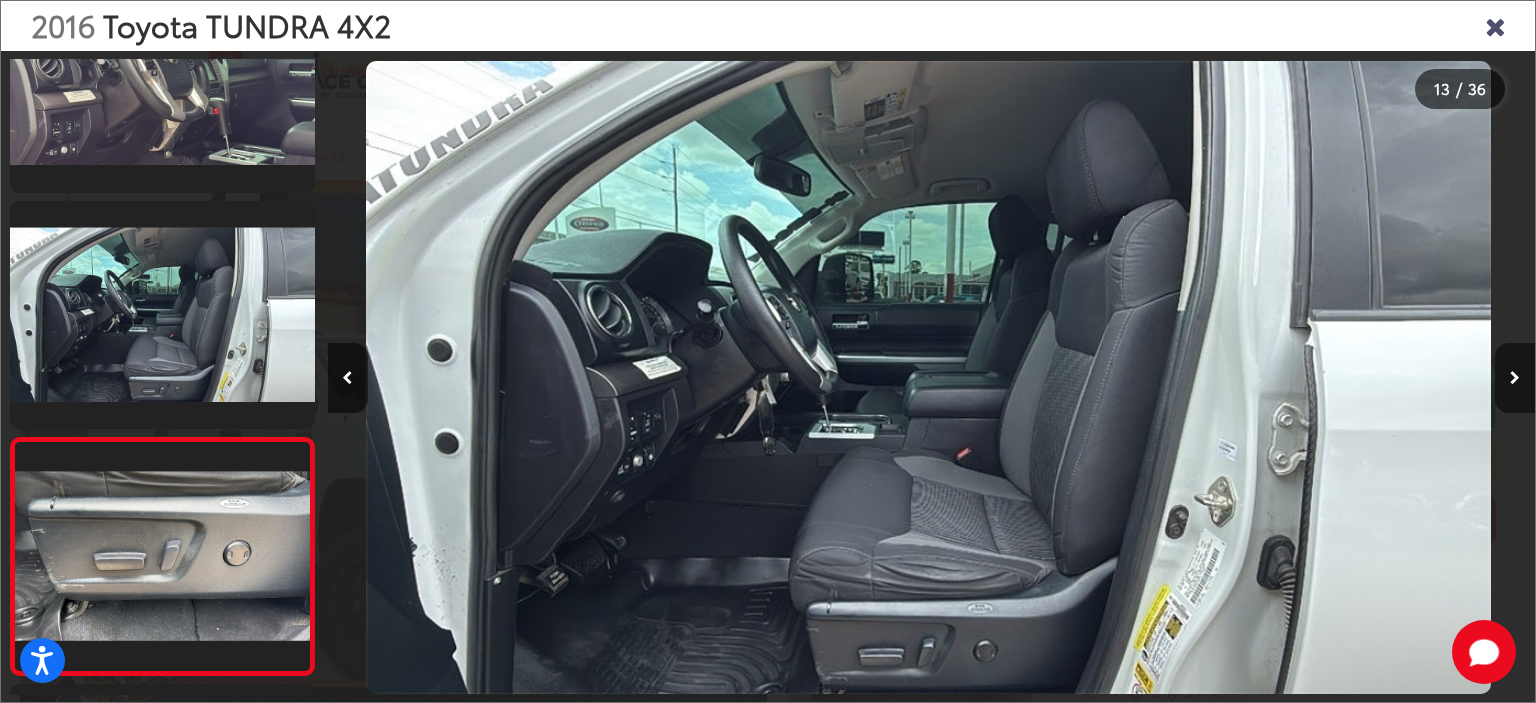 scroll, scrollTop: 0, scrollLeft: 14489, axis: horizontal 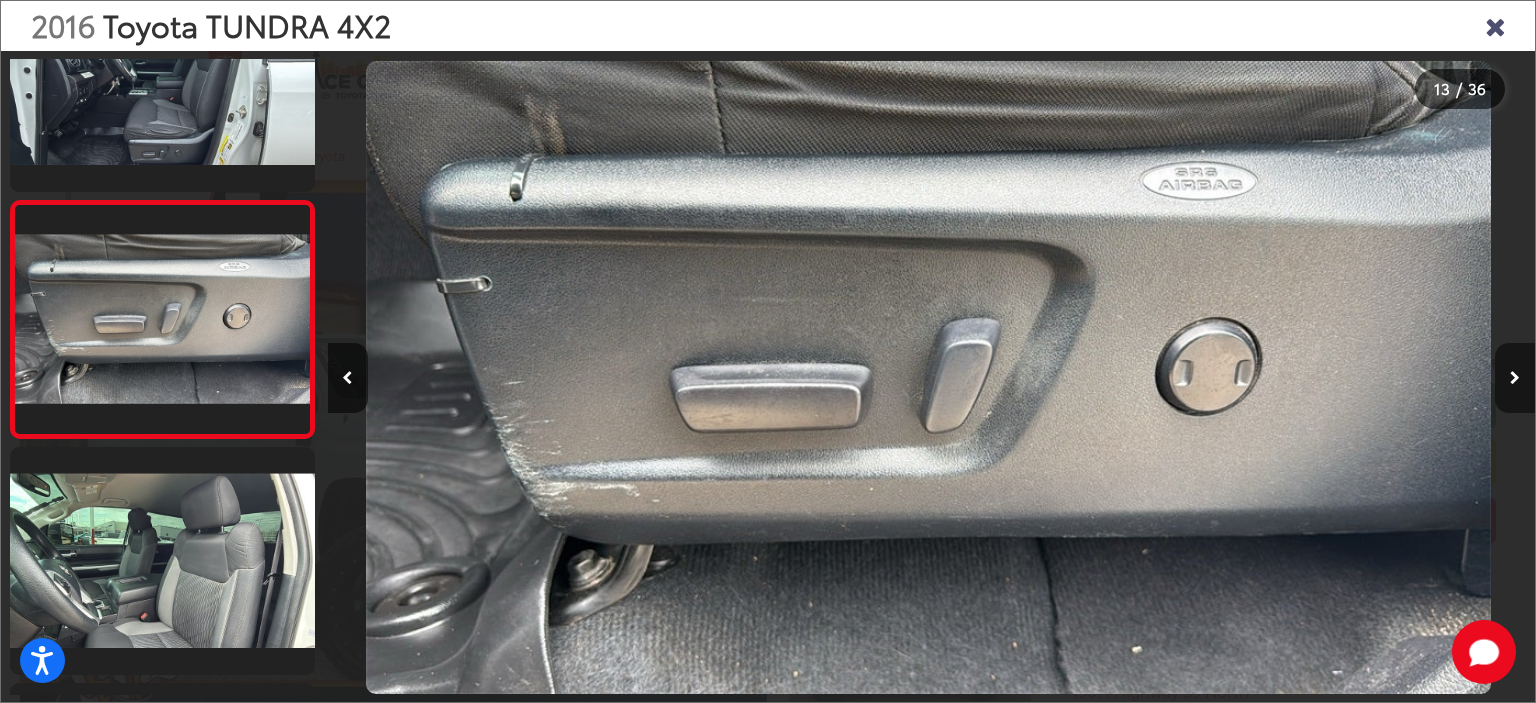 click at bounding box center (1515, 378) 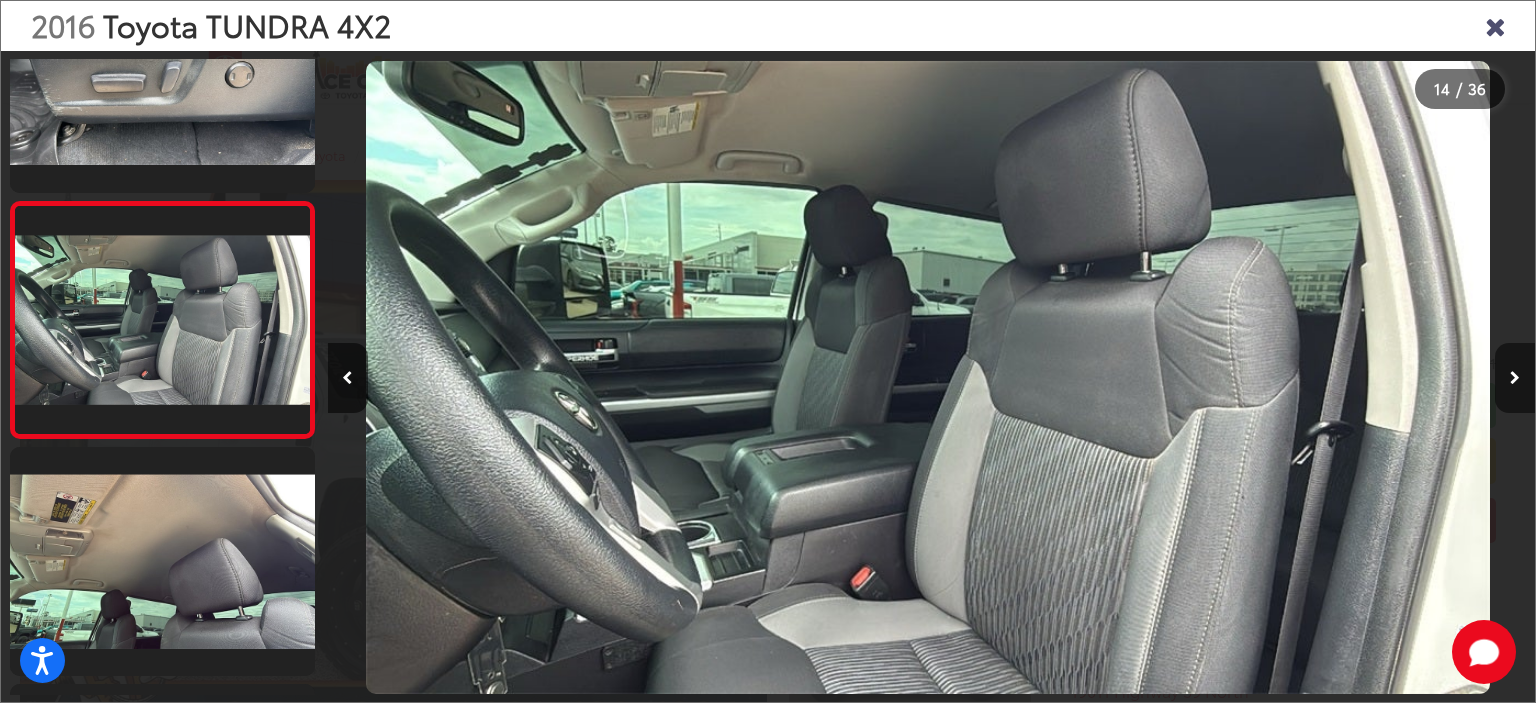 click at bounding box center [1515, 378] 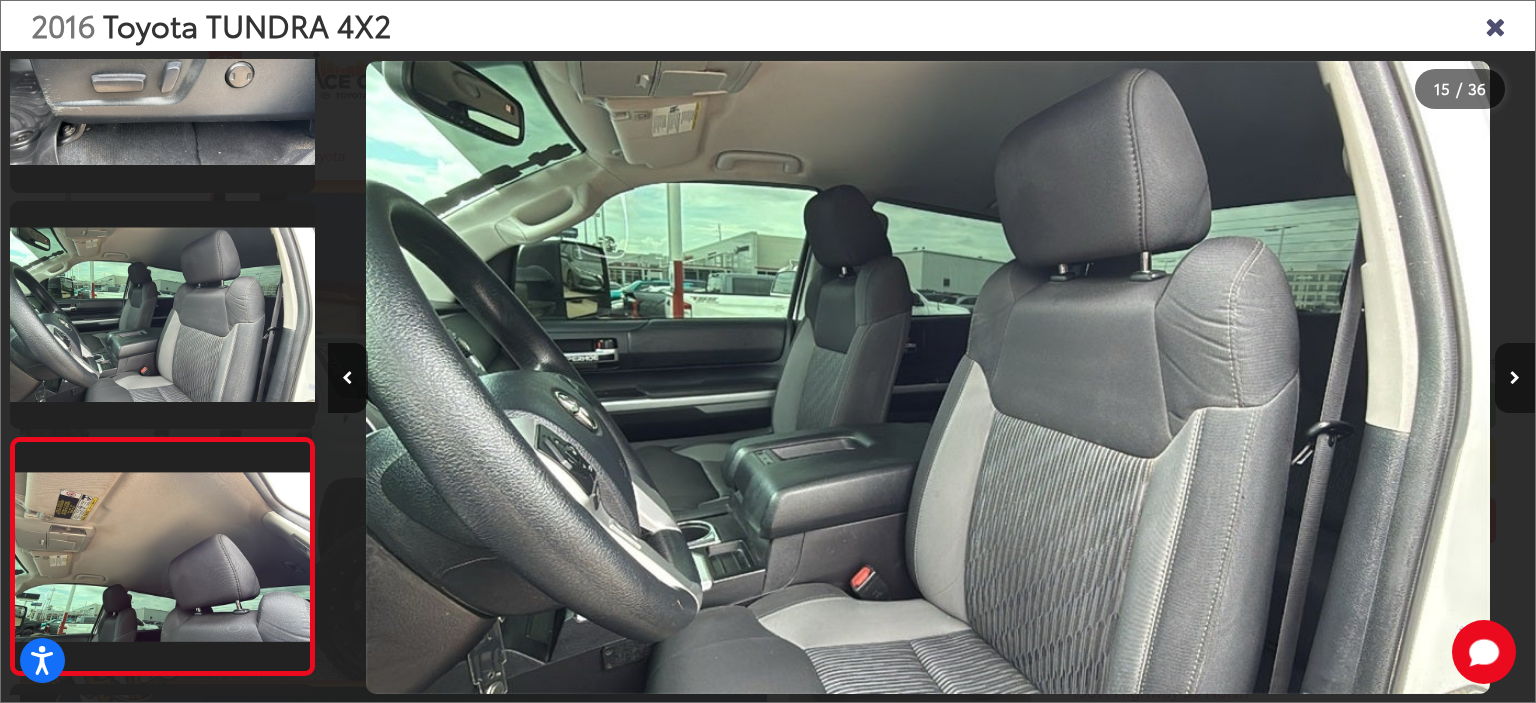 scroll, scrollTop: 0, scrollLeft: 16904, axis: horizontal 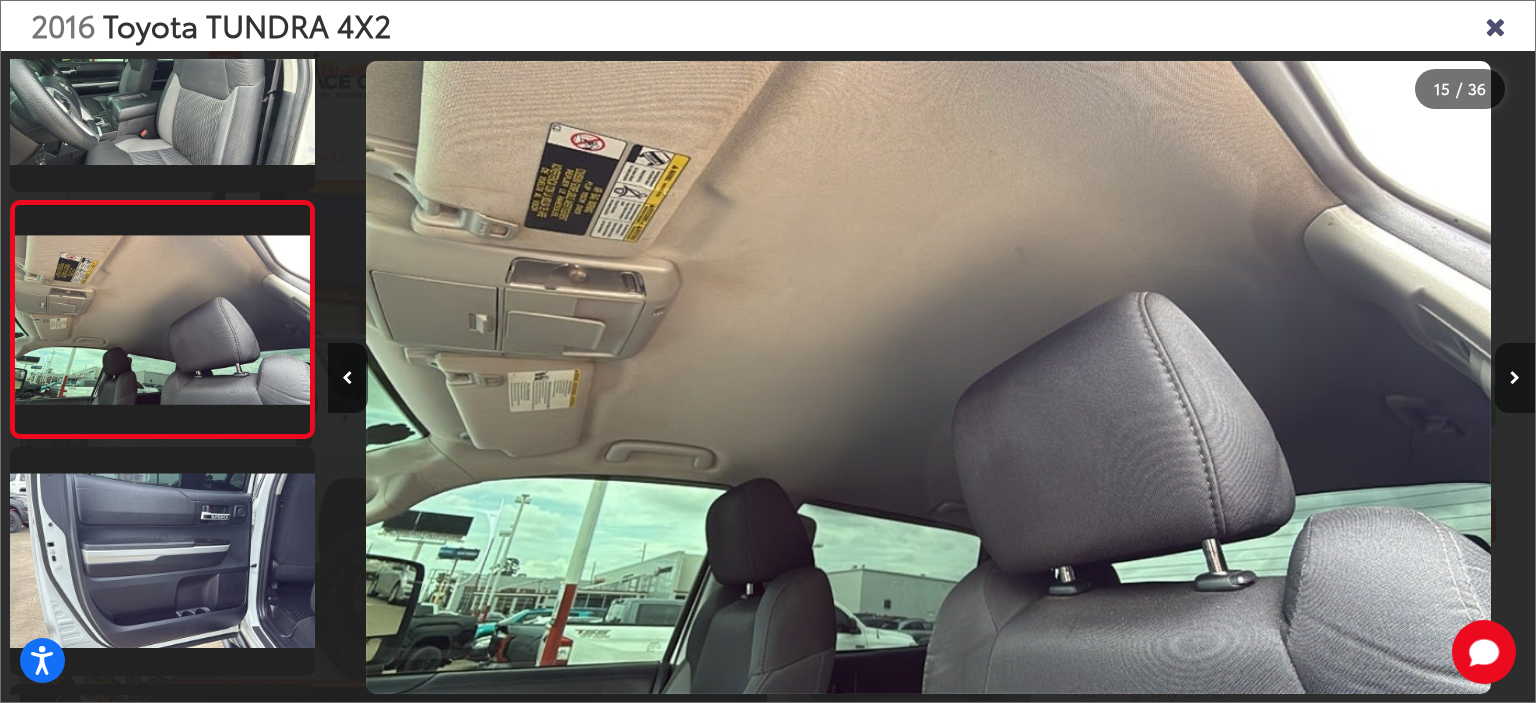 click at bounding box center [1515, 378] 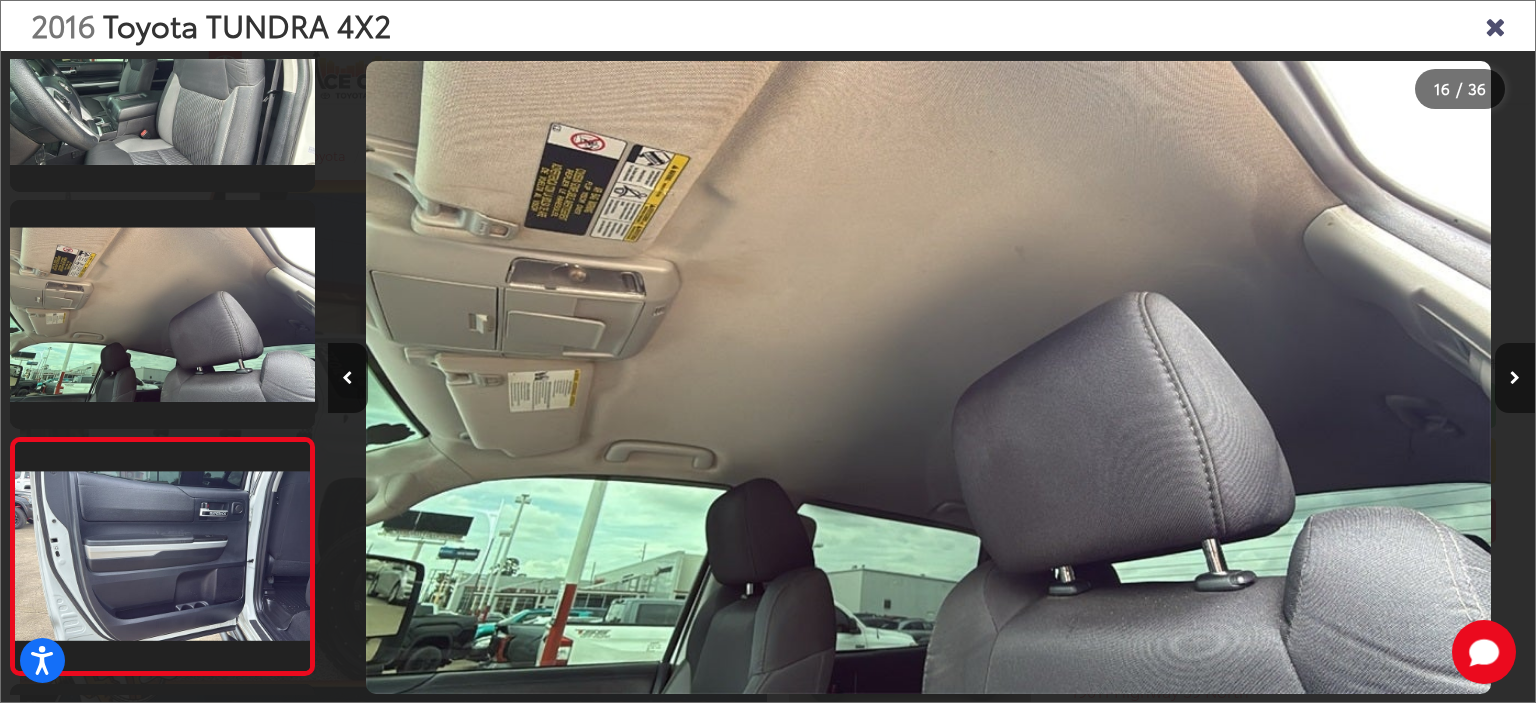 scroll, scrollTop: 0, scrollLeft: 18112, axis: horizontal 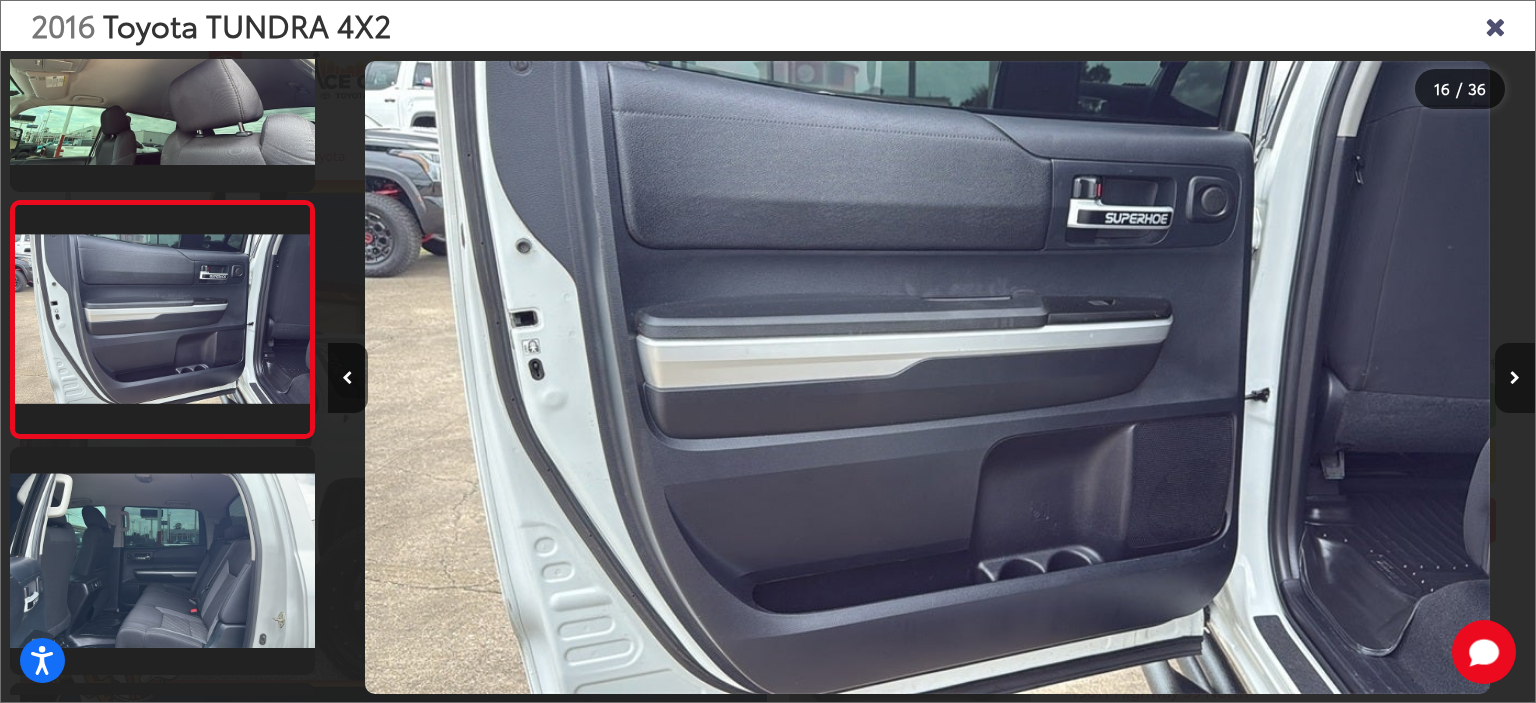 click at bounding box center [1515, 378] 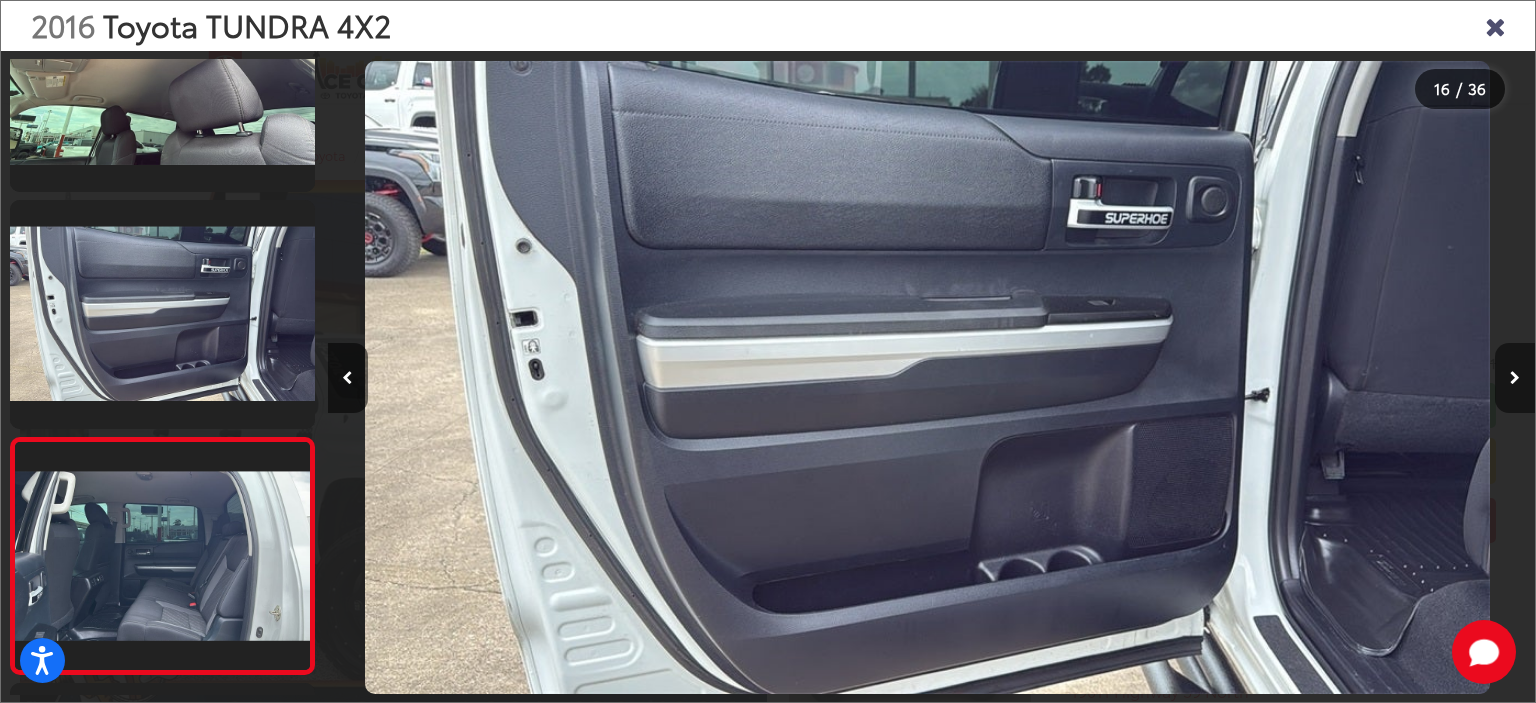 scroll, scrollTop: 0, scrollLeft: 19320, axis: horizontal 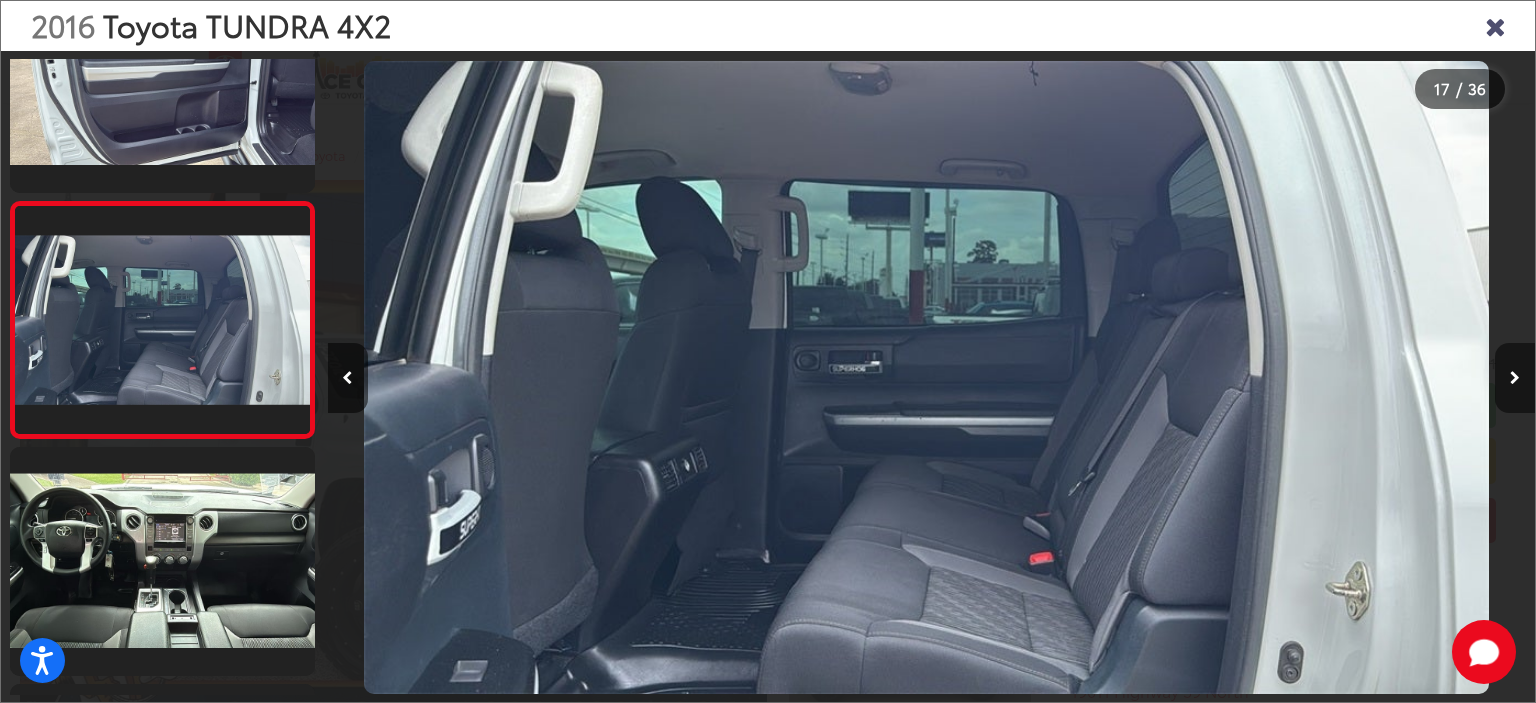 click at bounding box center [1515, 378] 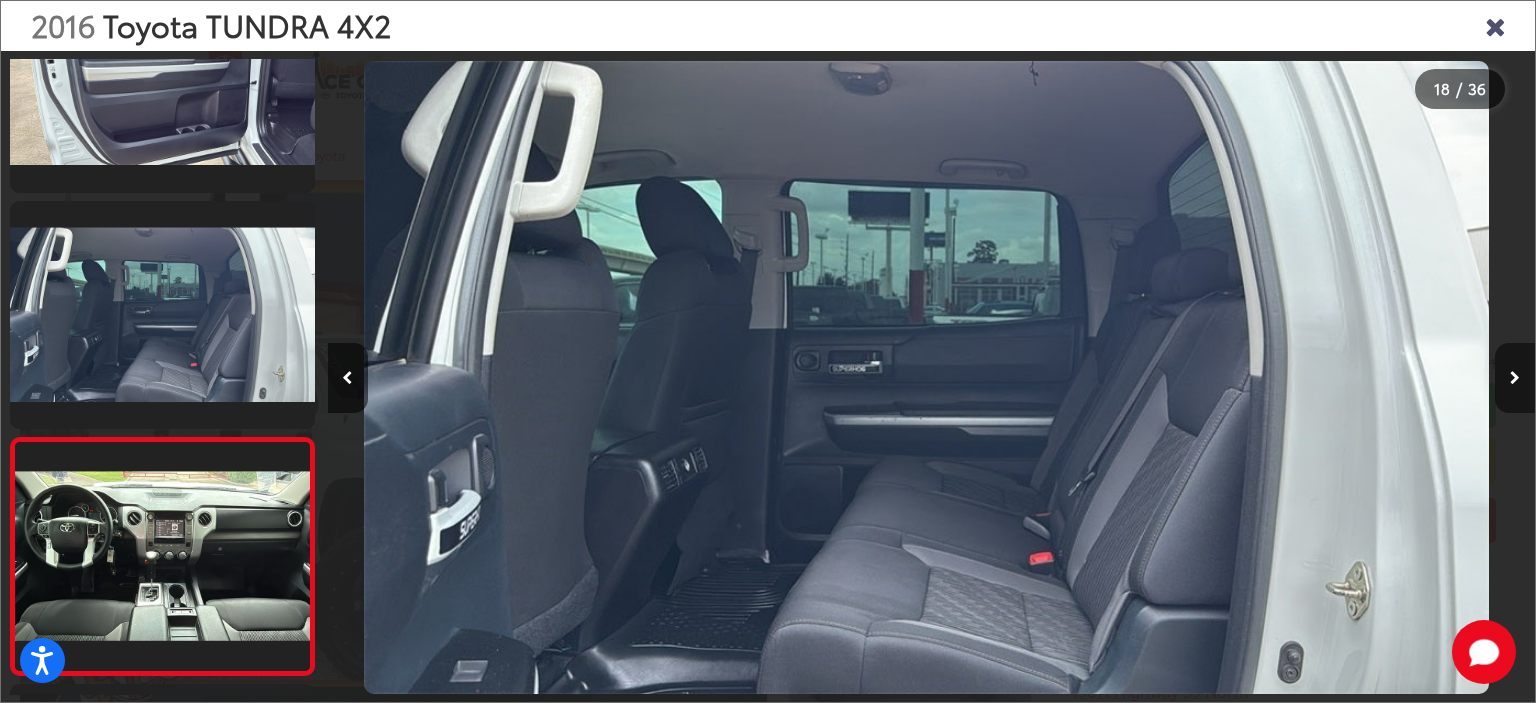 scroll 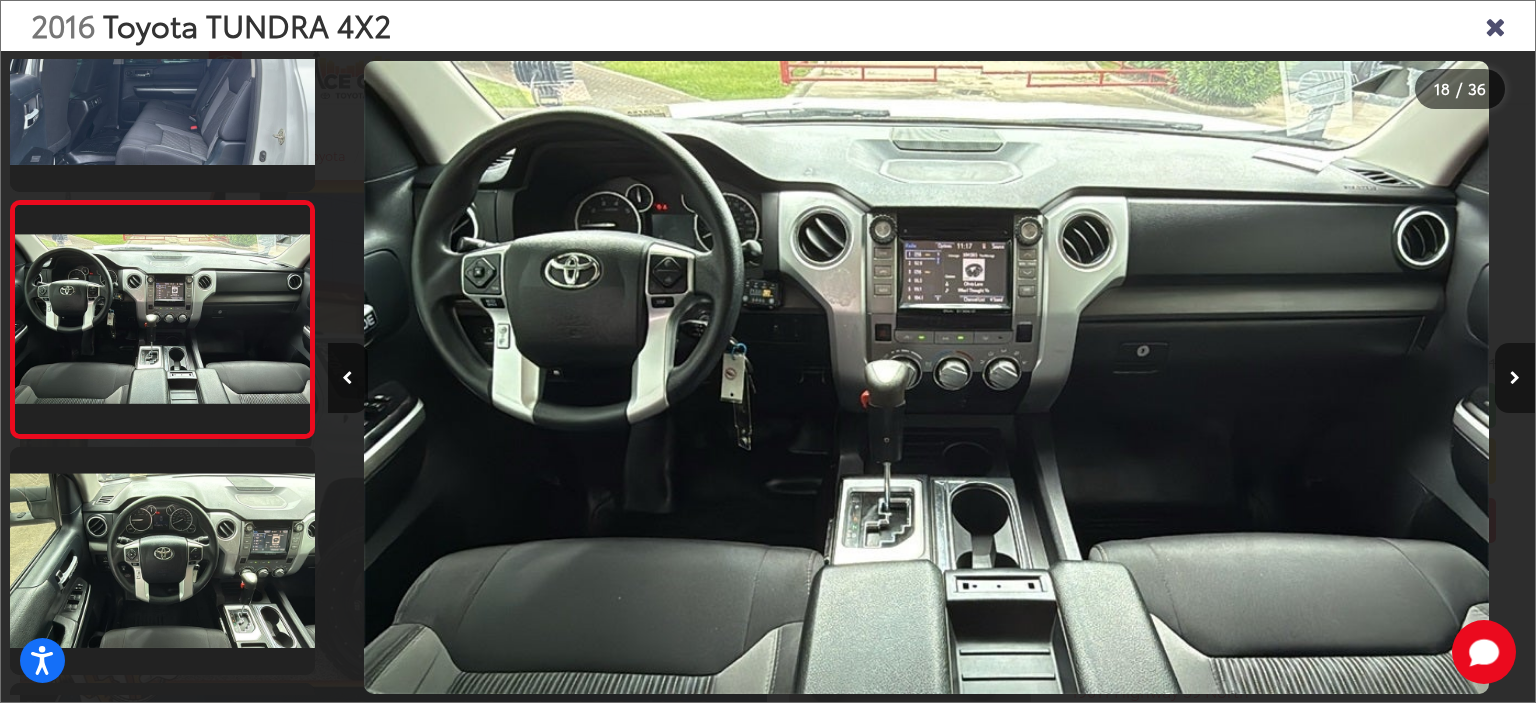 click at bounding box center [1515, 378] 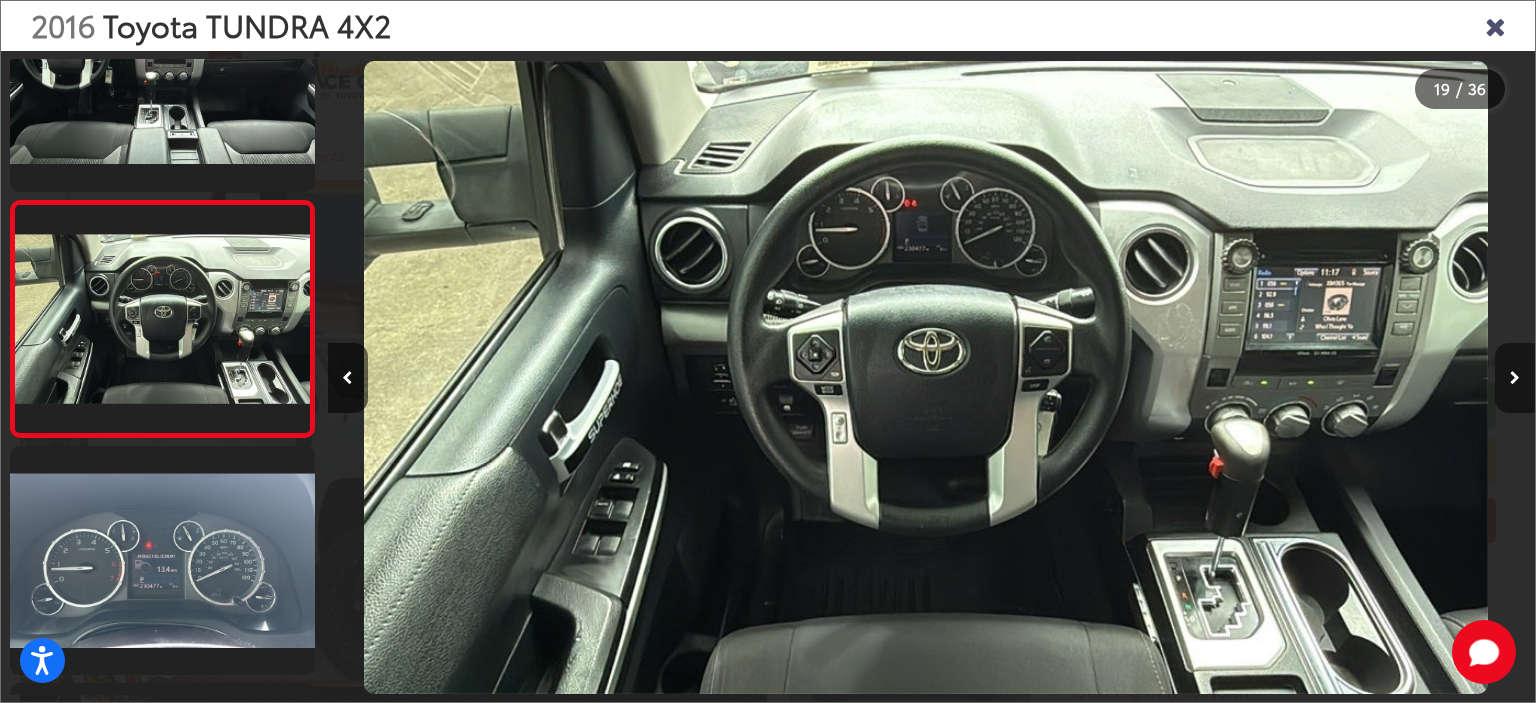 click at bounding box center [1515, 378] 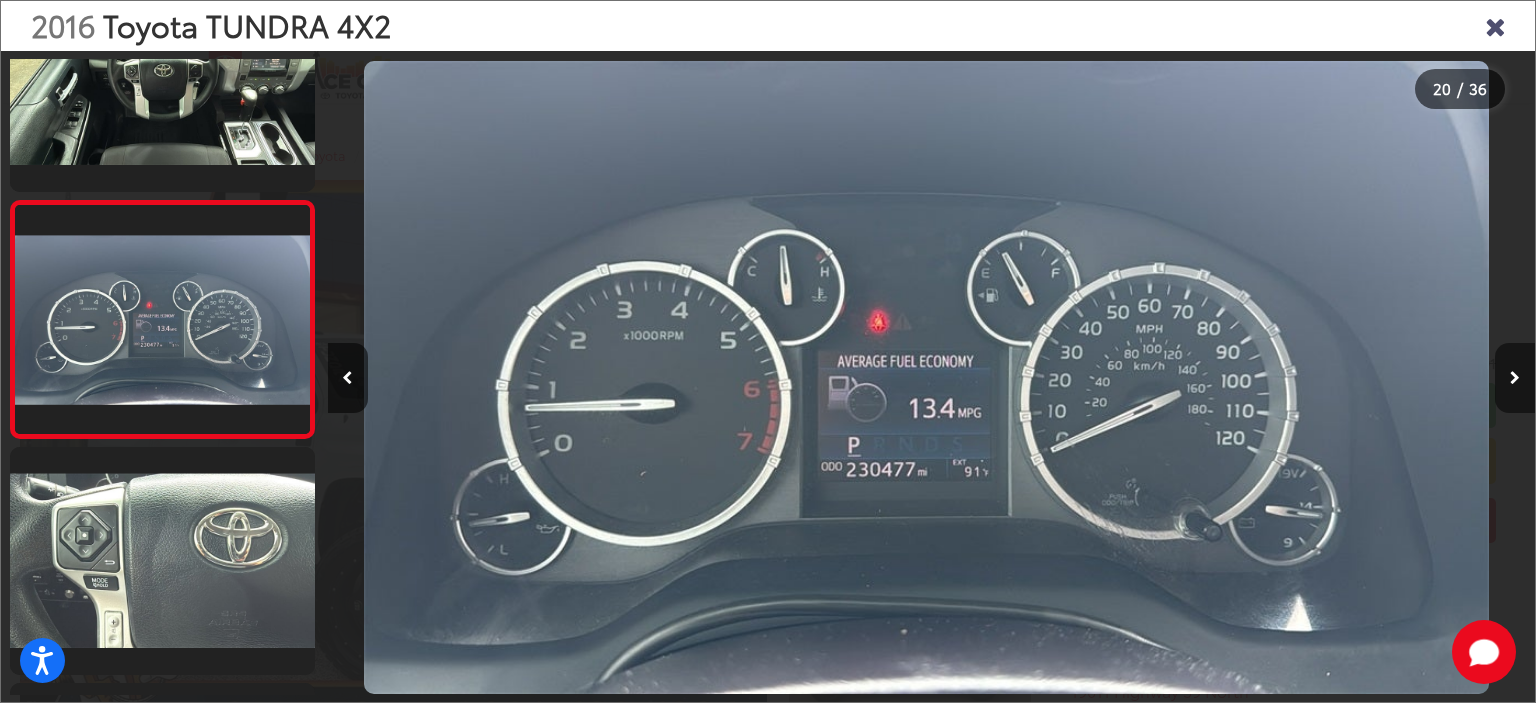 click at bounding box center (1515, 378) 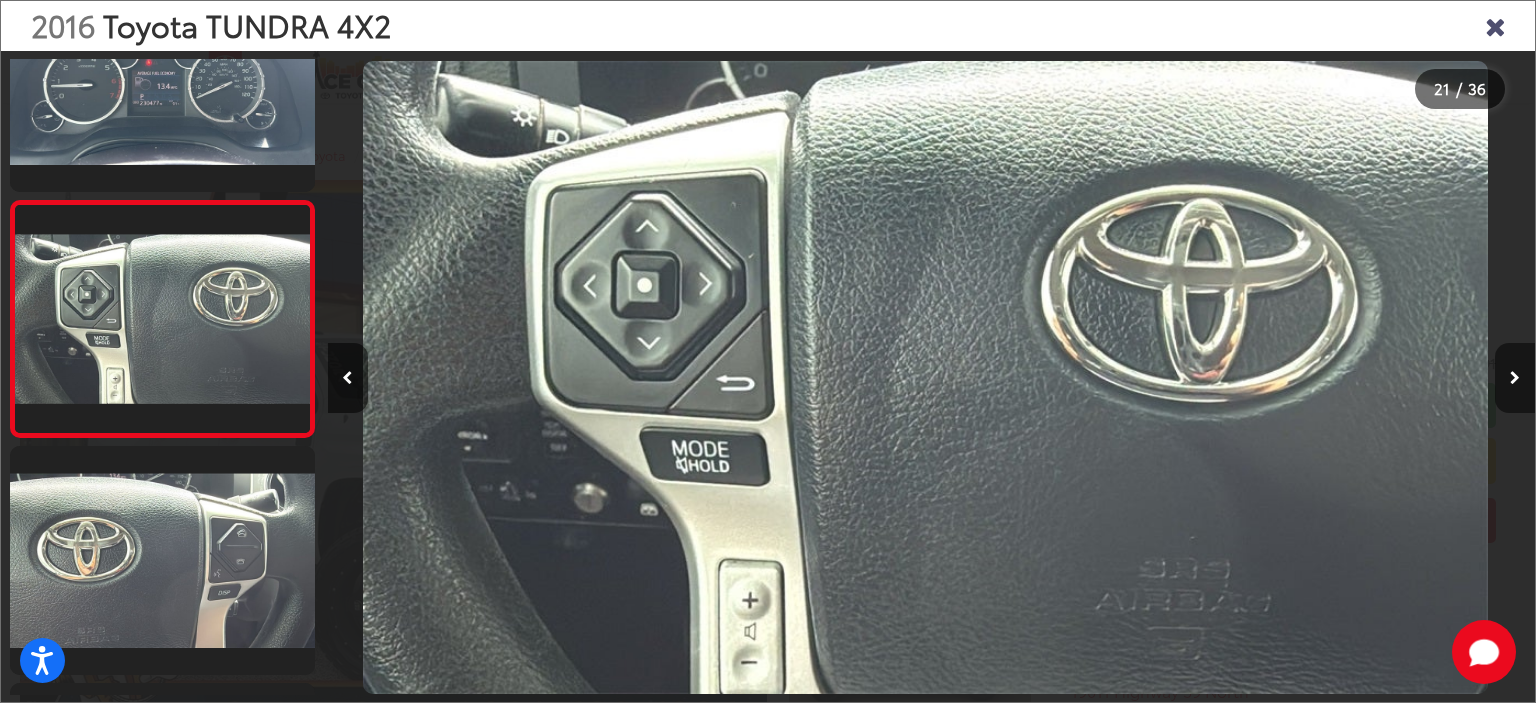 click at bounding box center [1515, 378] 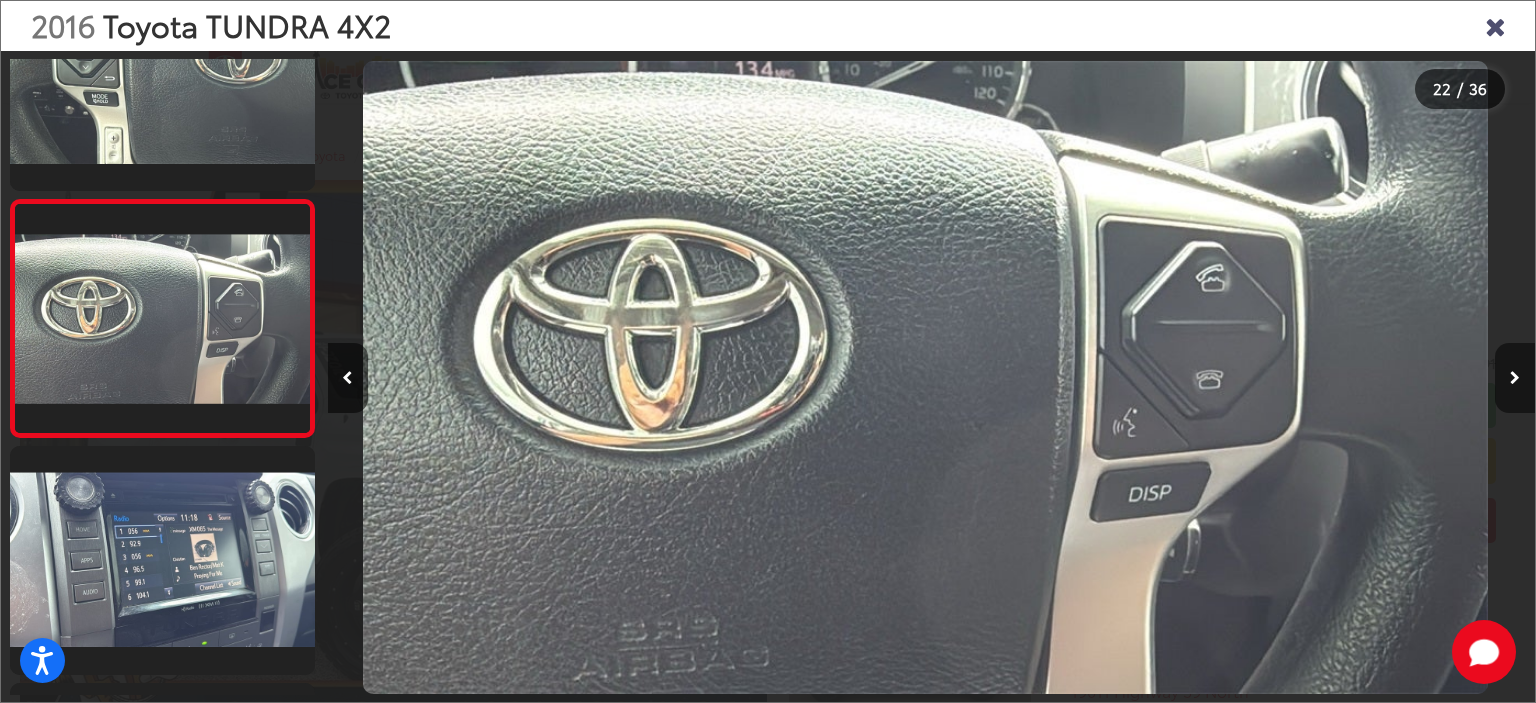 click at bounding box center (1515, 378) 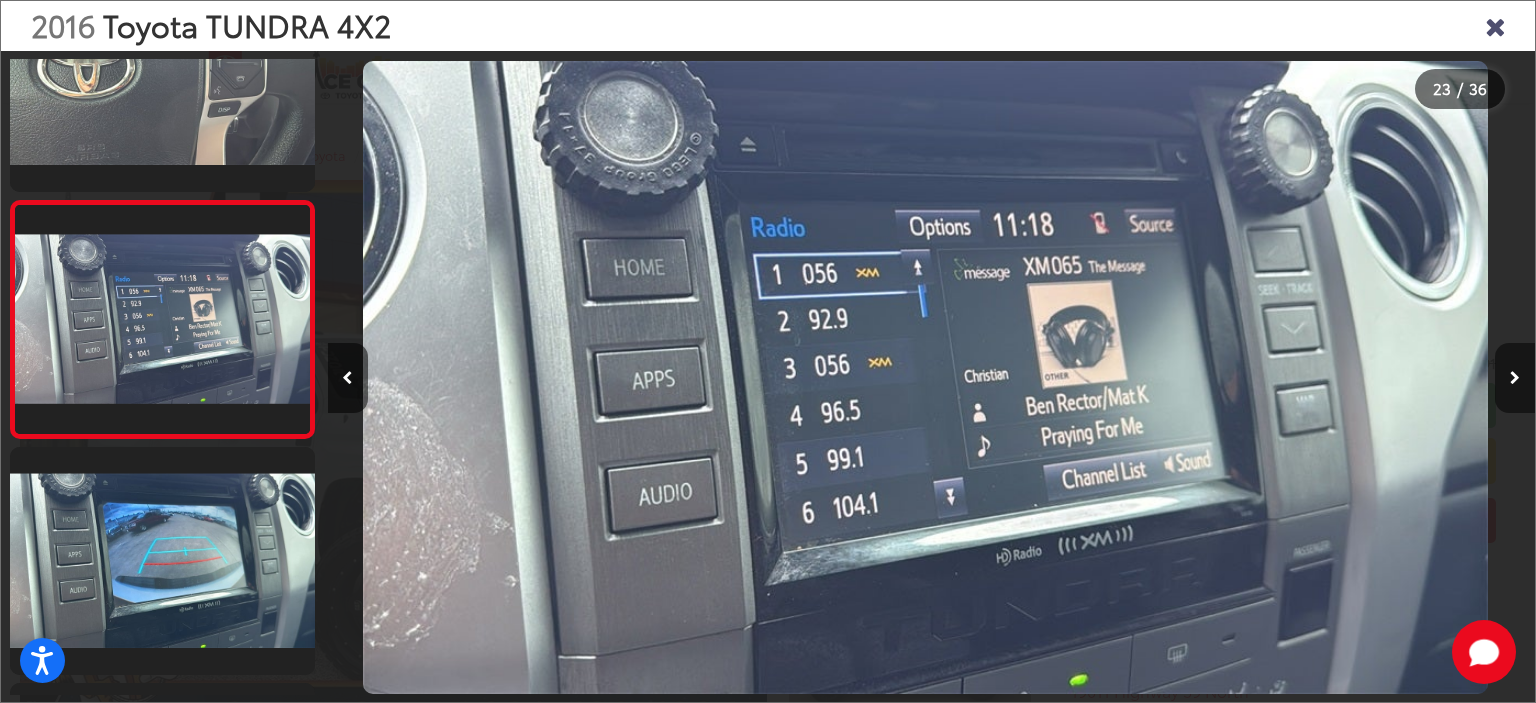 click at bounding box center (1515, 378) 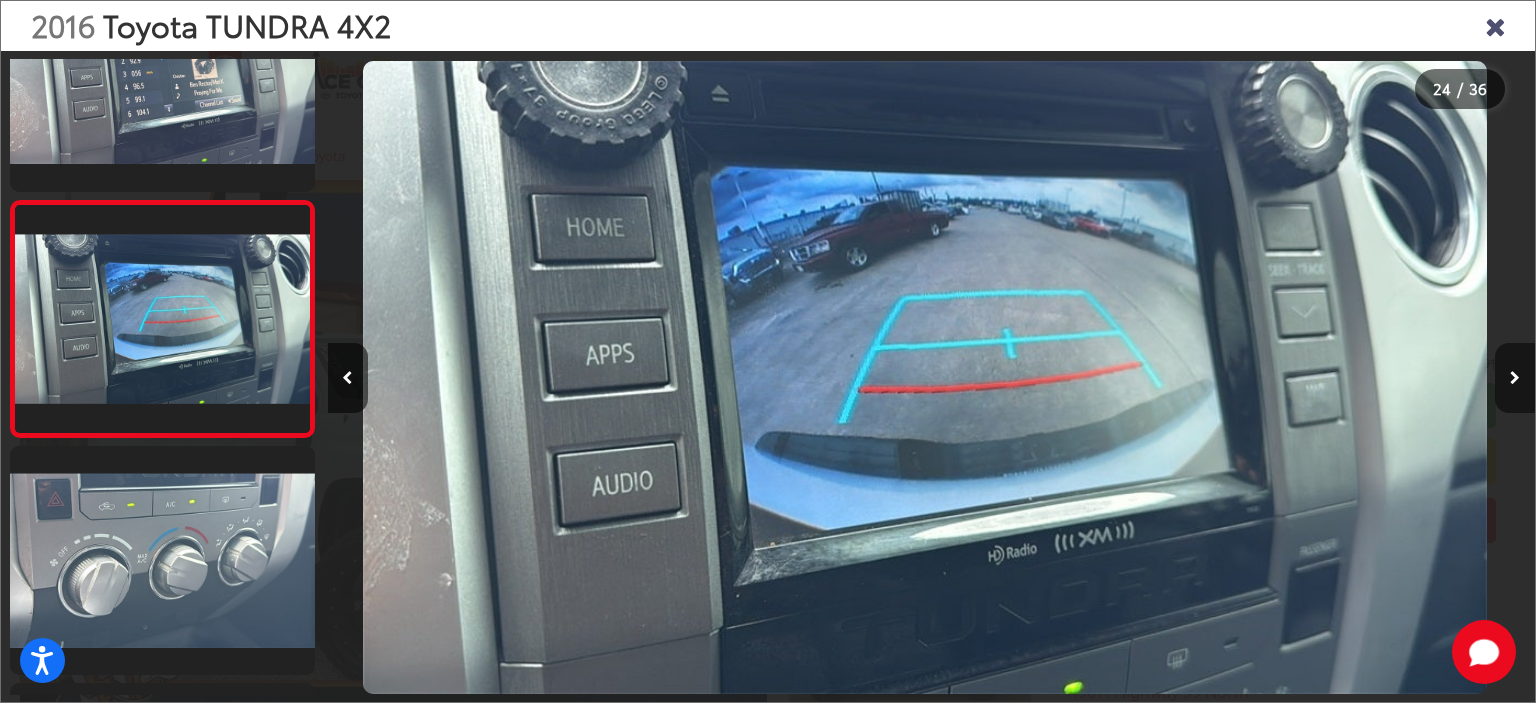 click at bounding box center [1515, 378] 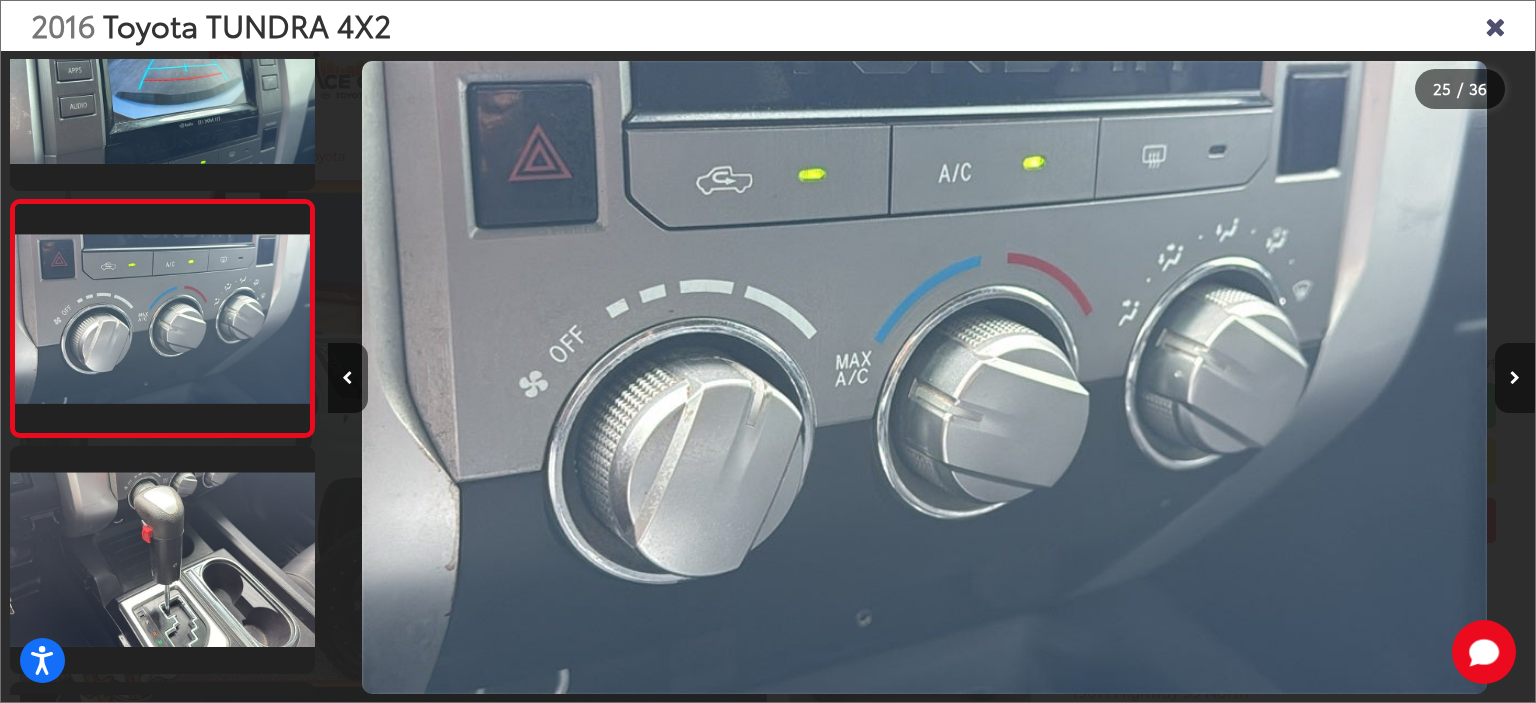 click at bounding box center [1515, 378] 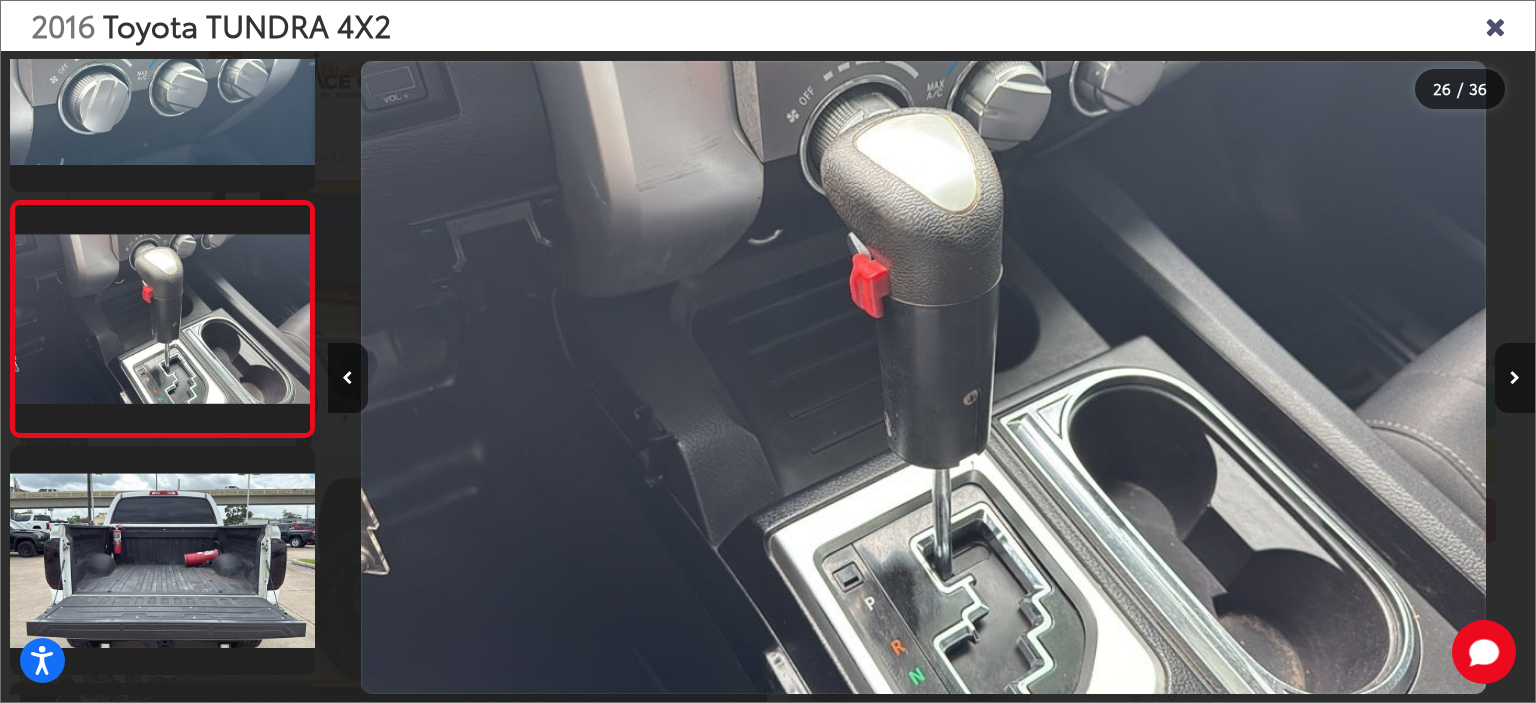click at bounding box center (1515, 378) 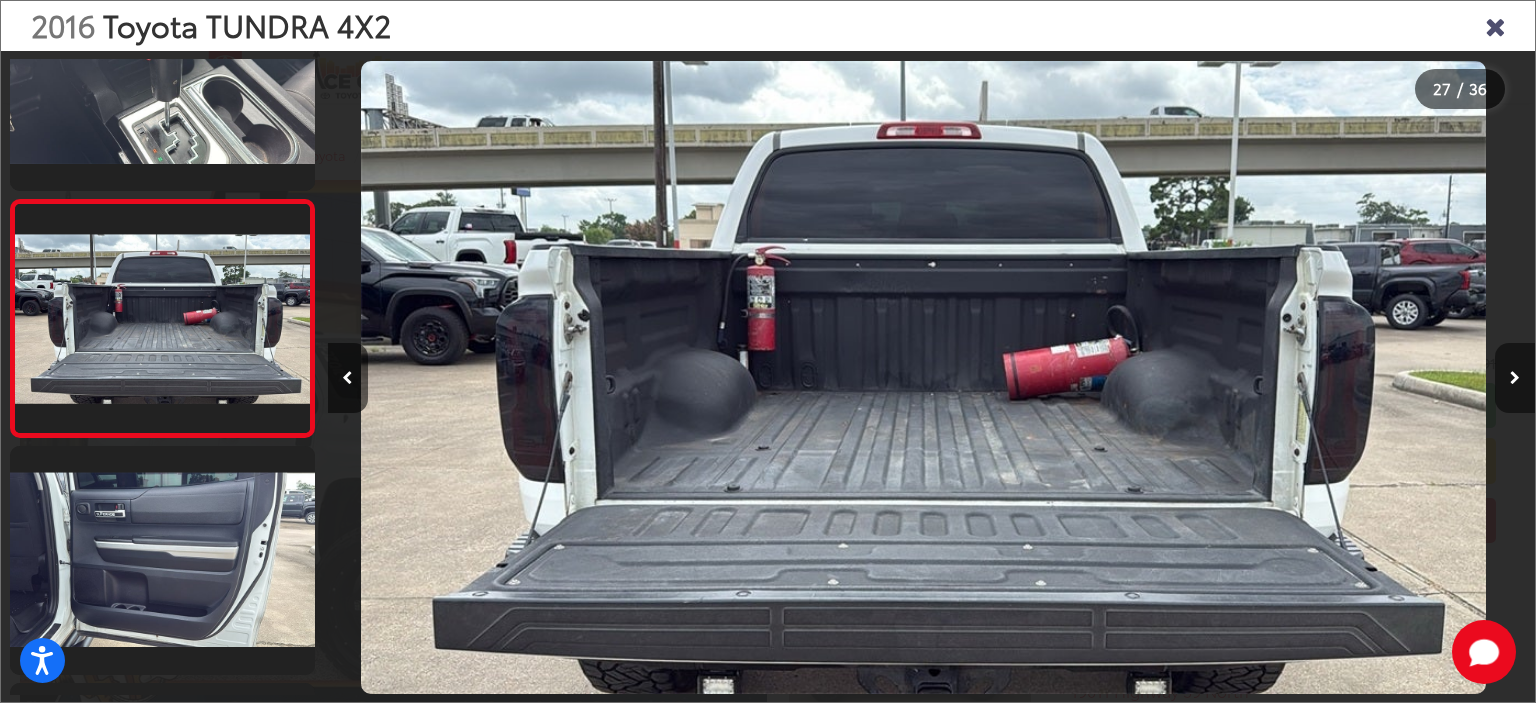 click at bounding box center (1515, 378) 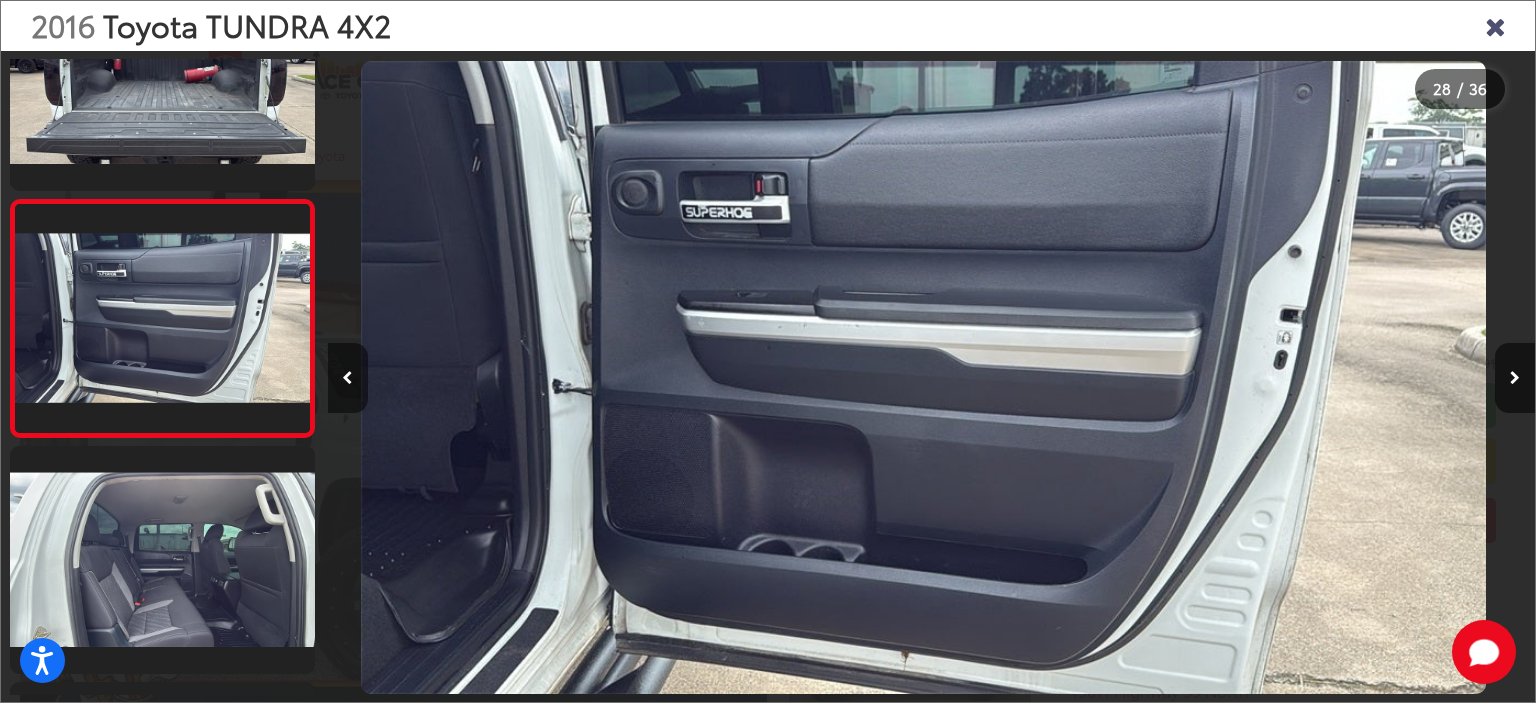 click at bounding box center [348, 378] 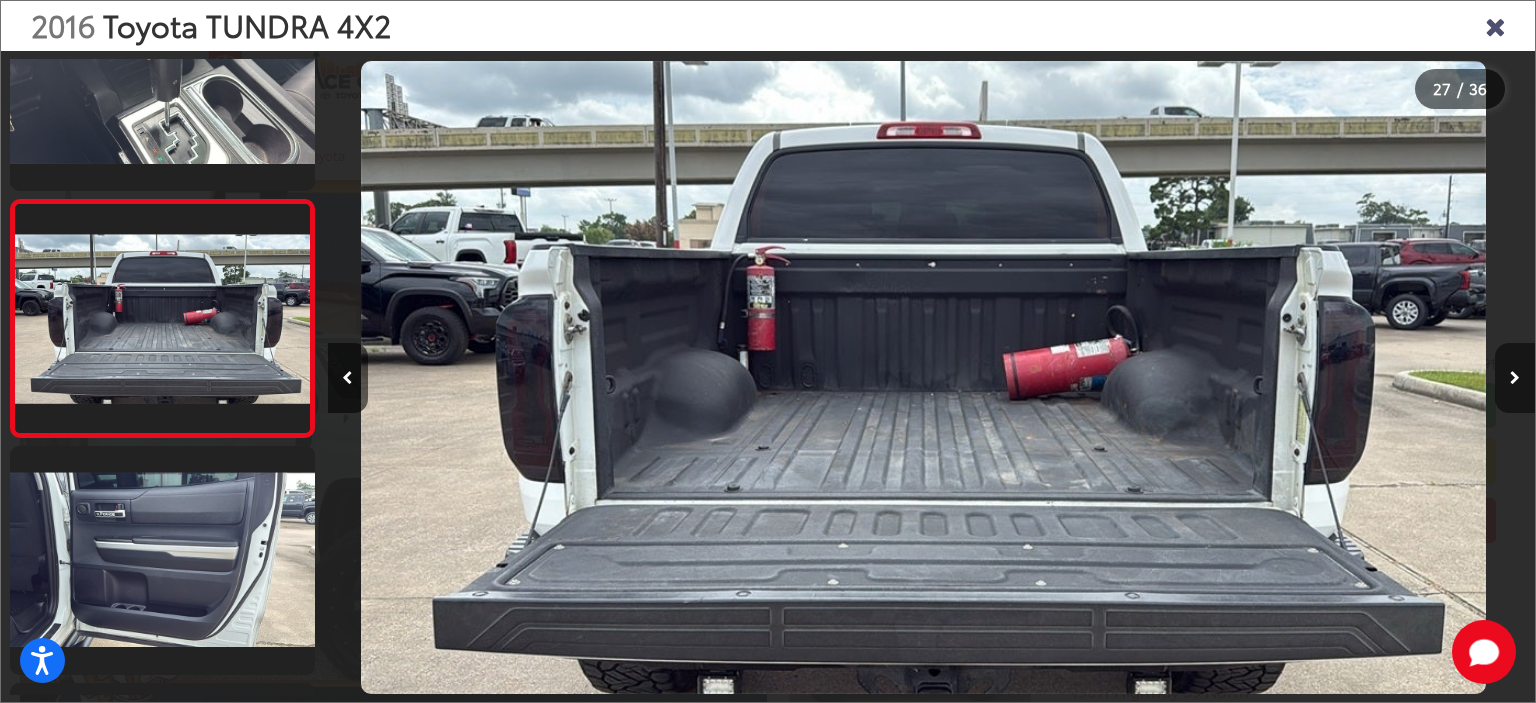 click at bounding box center (1515, 378) 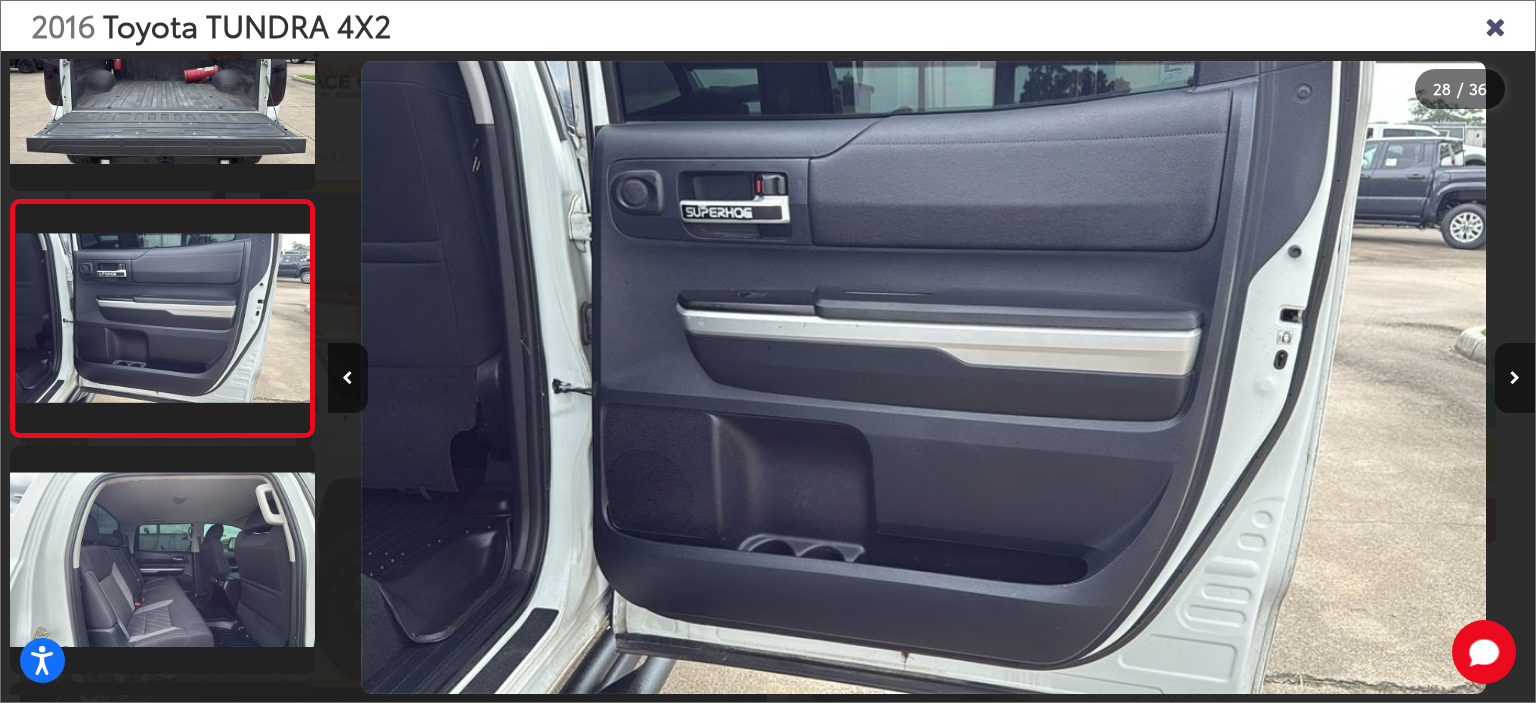 click at bounding box center (1515, 378) 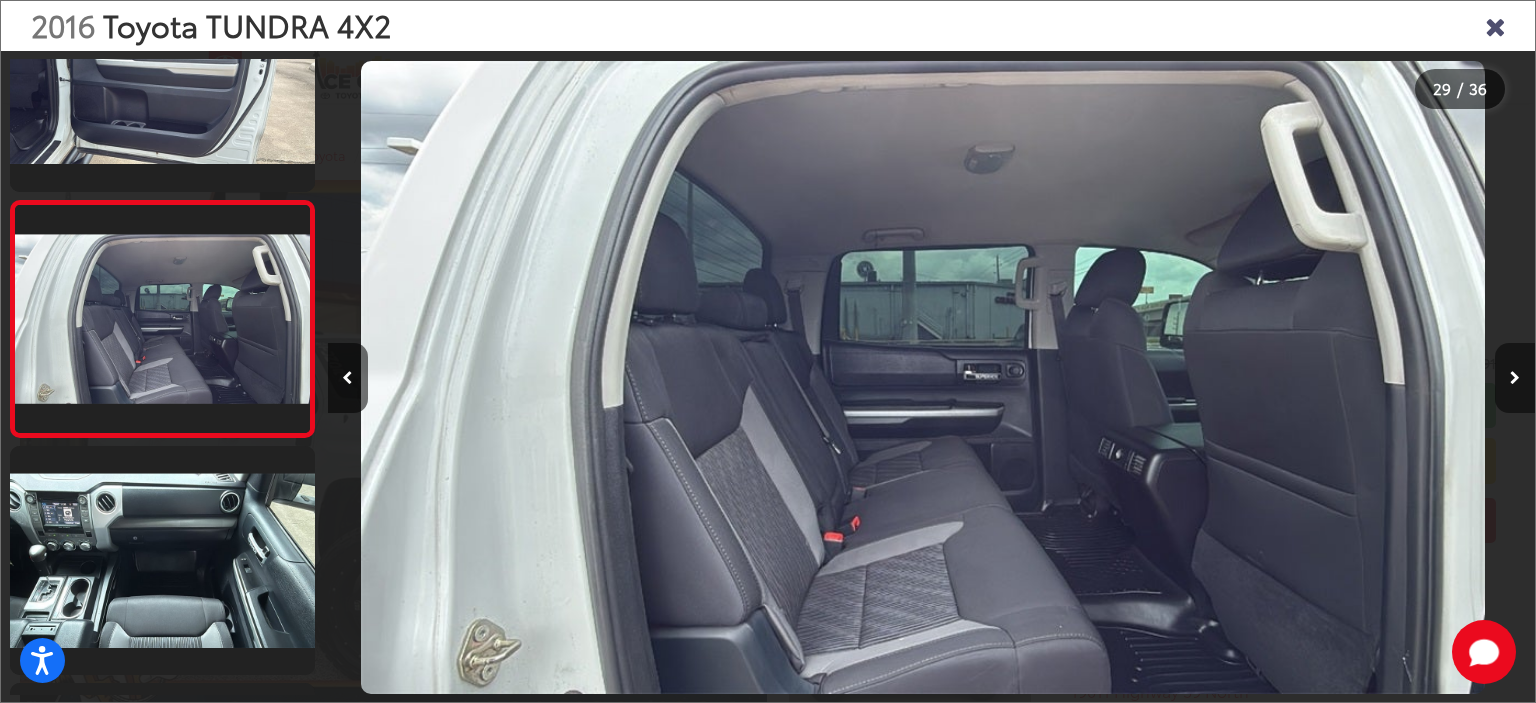 click at bounding box center [1515, 378] 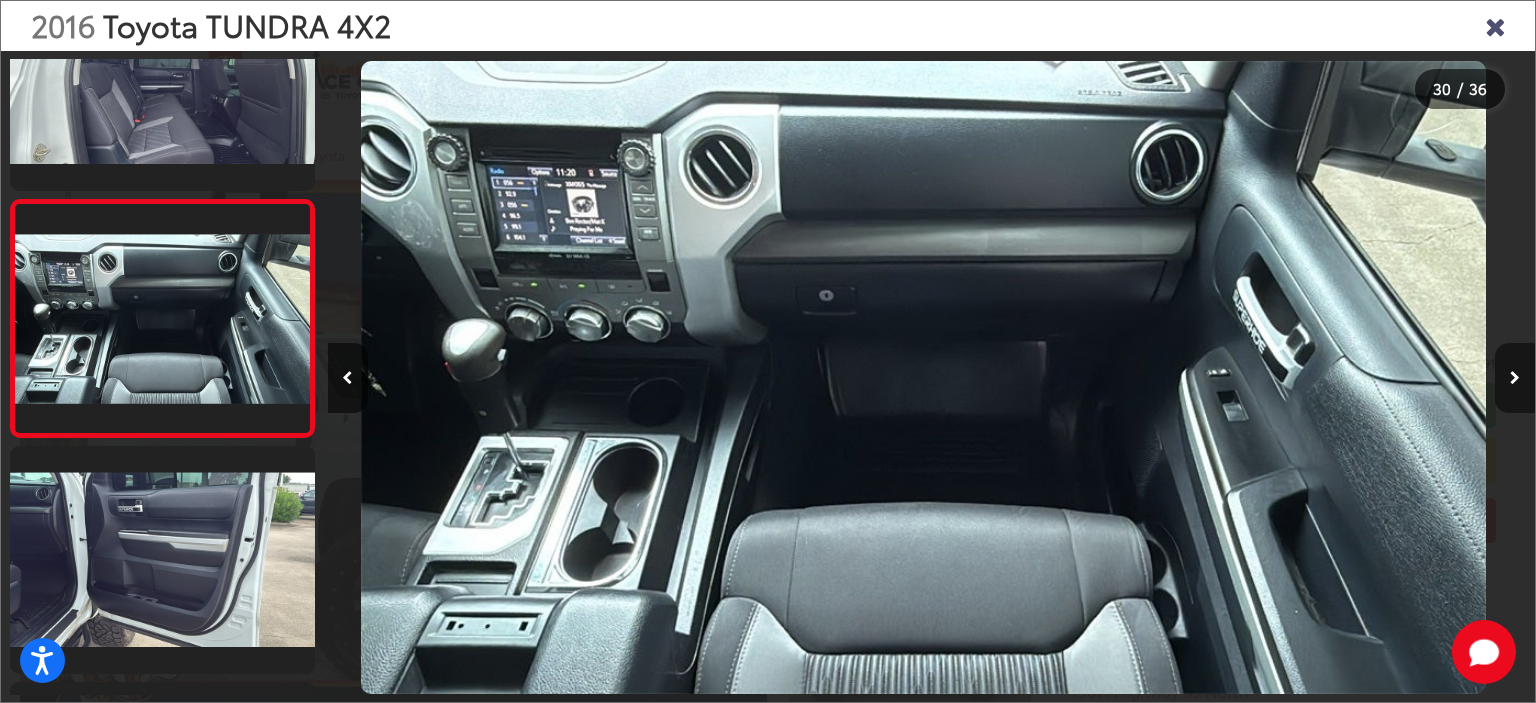 click at bounding box center (1515, 378) 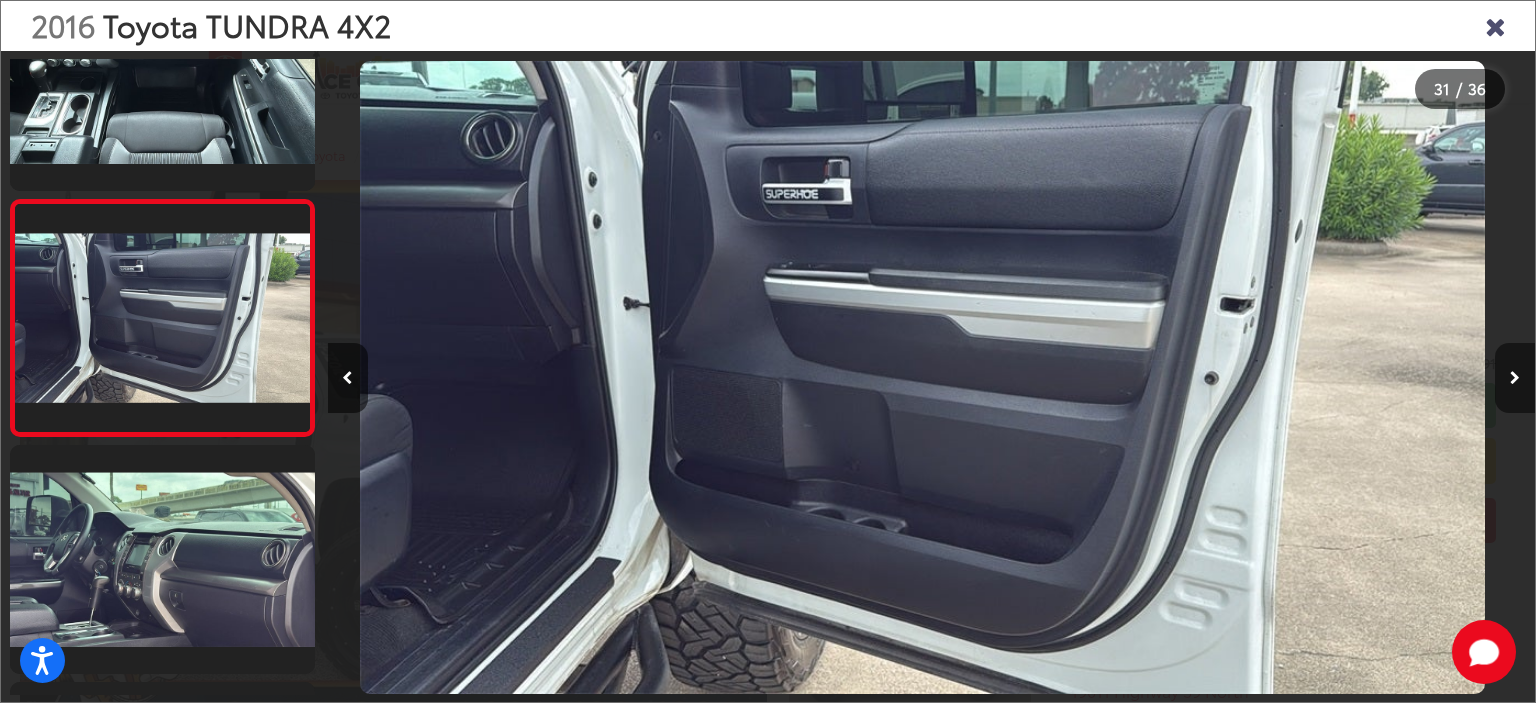 click at bounding box center (1515, 378) 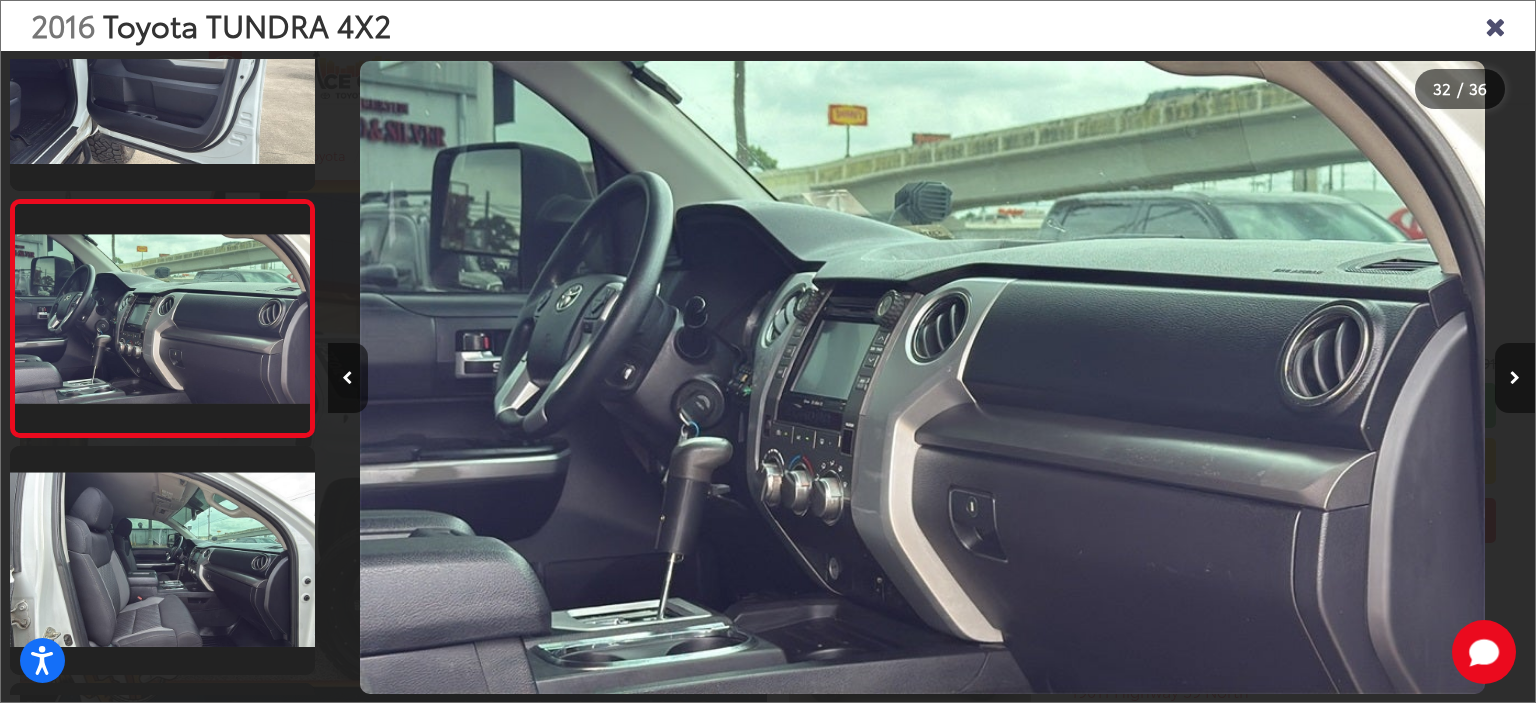 click at bounding box center (1515, 378) 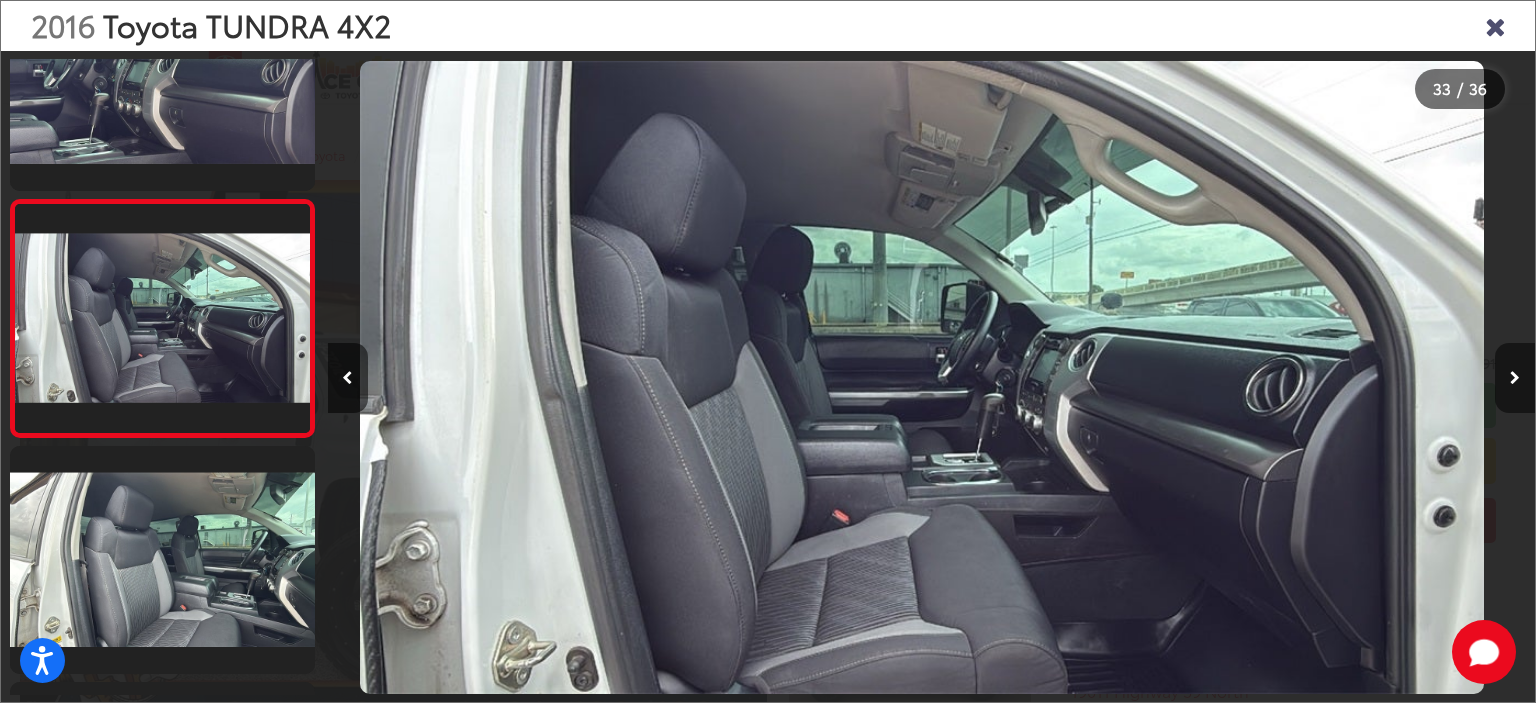 click at bounding box center [1515, 378] 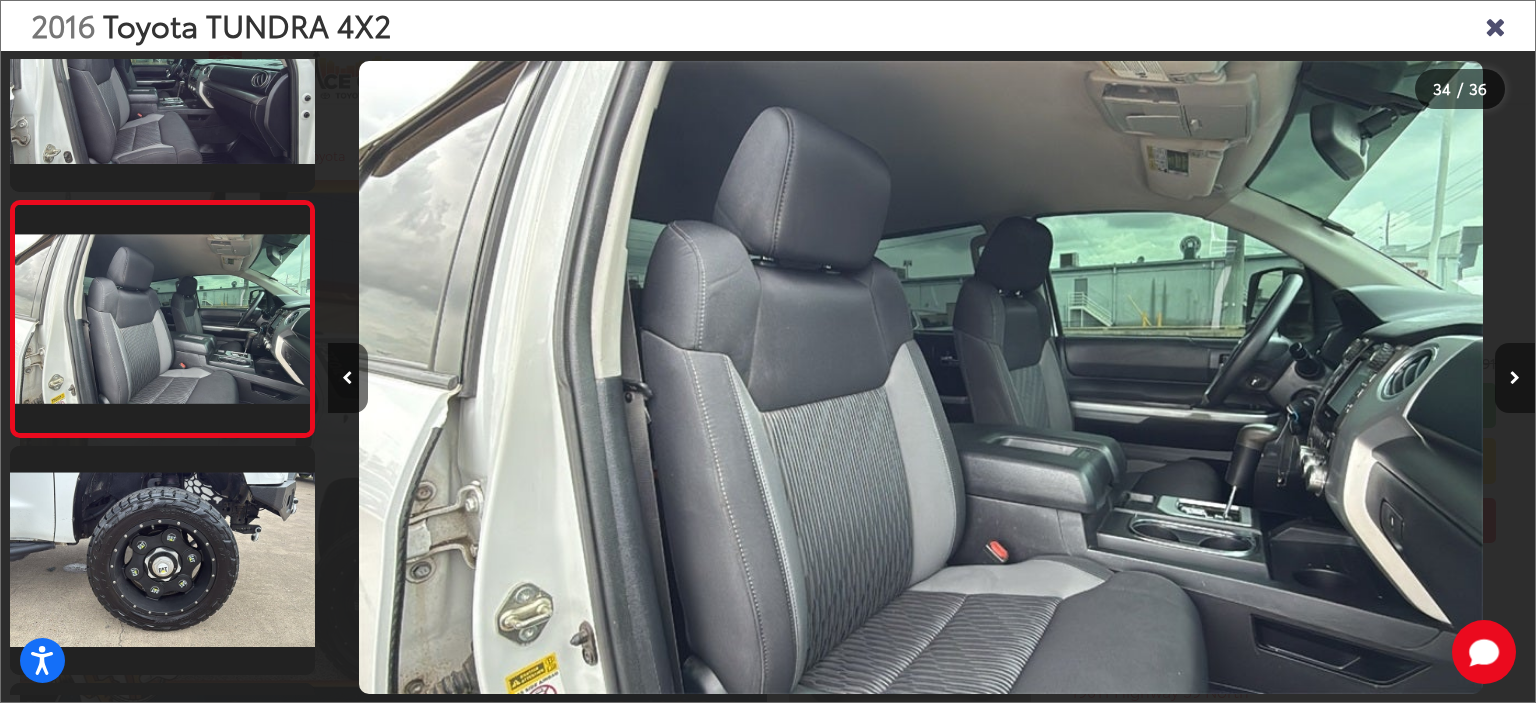 click at bounding box center (1515, 378) 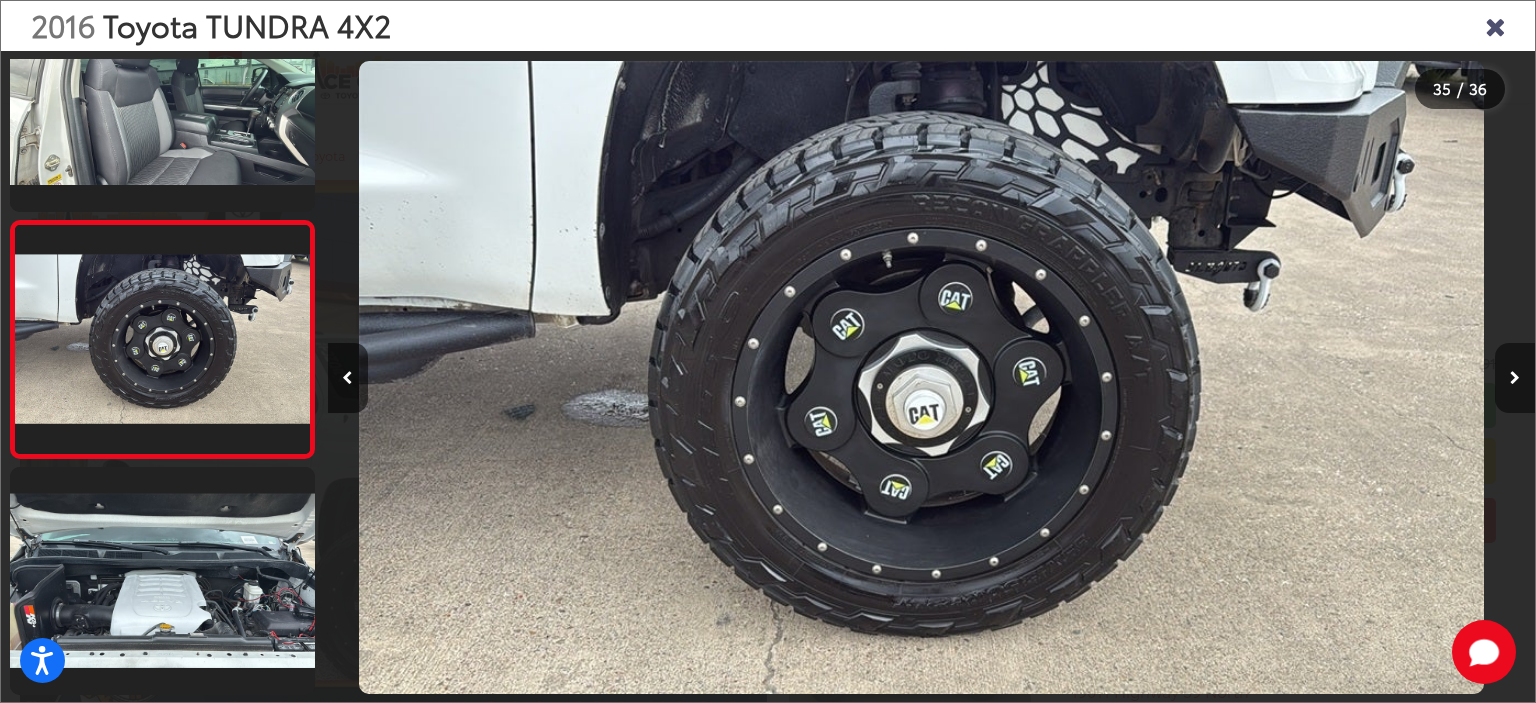 click at bounding box center (1515, 378) 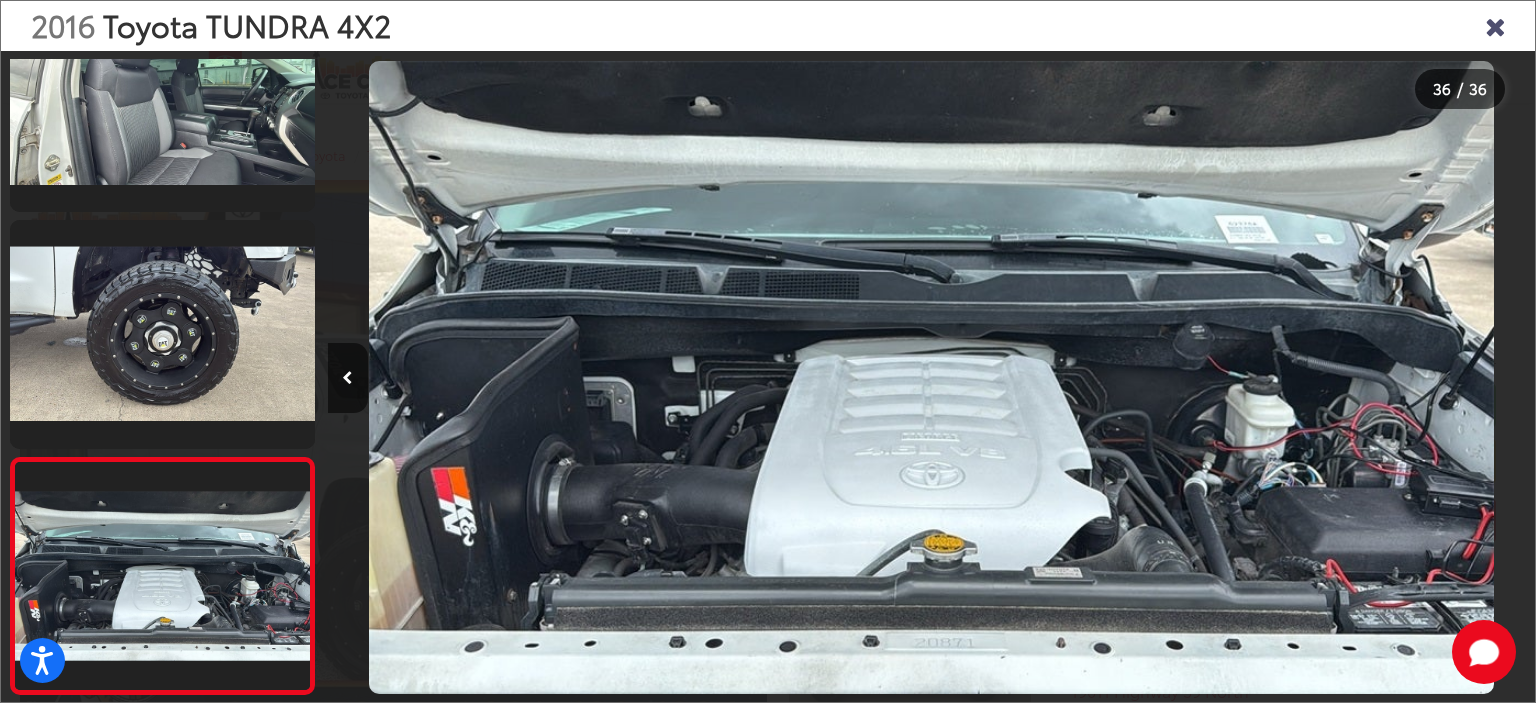 click at bounding box center (1384, 377) 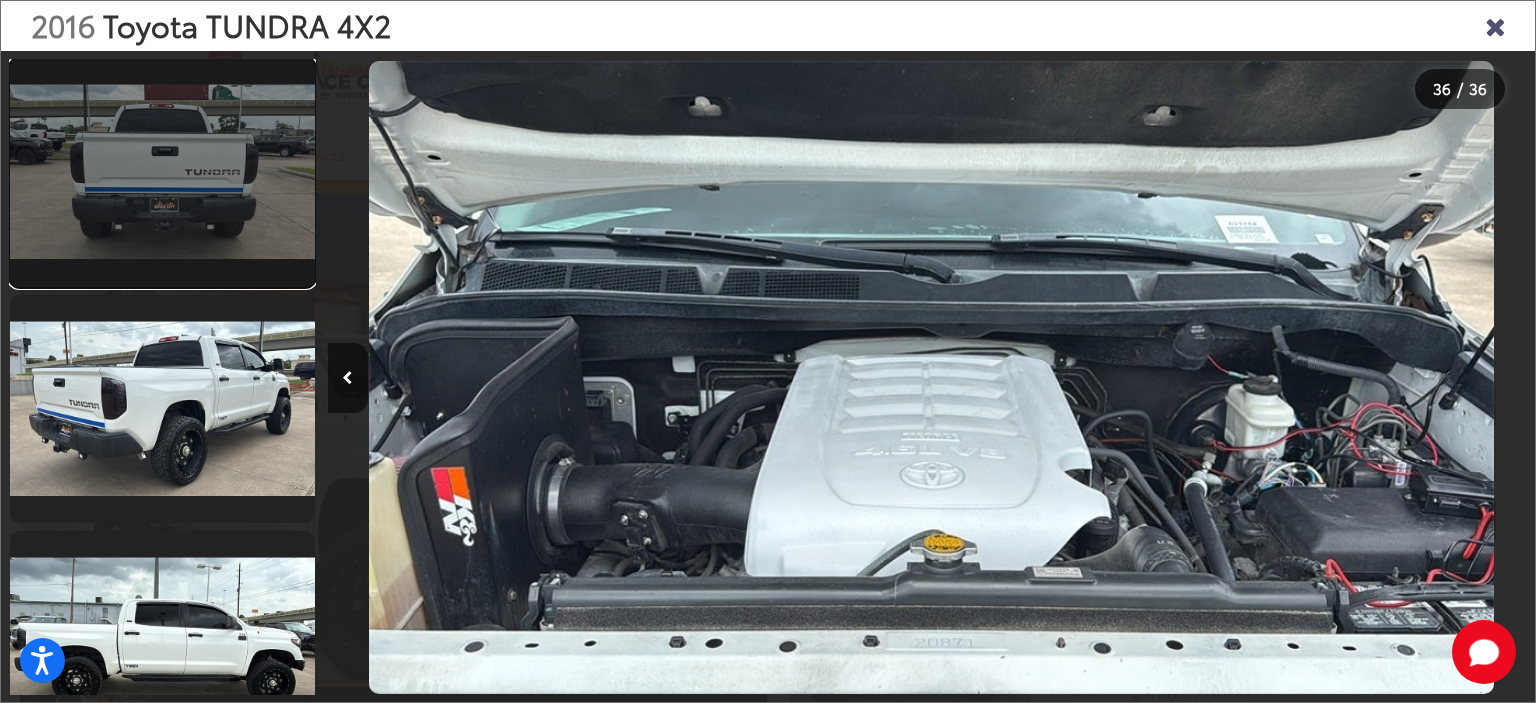 click at bounding box center [162, 172] 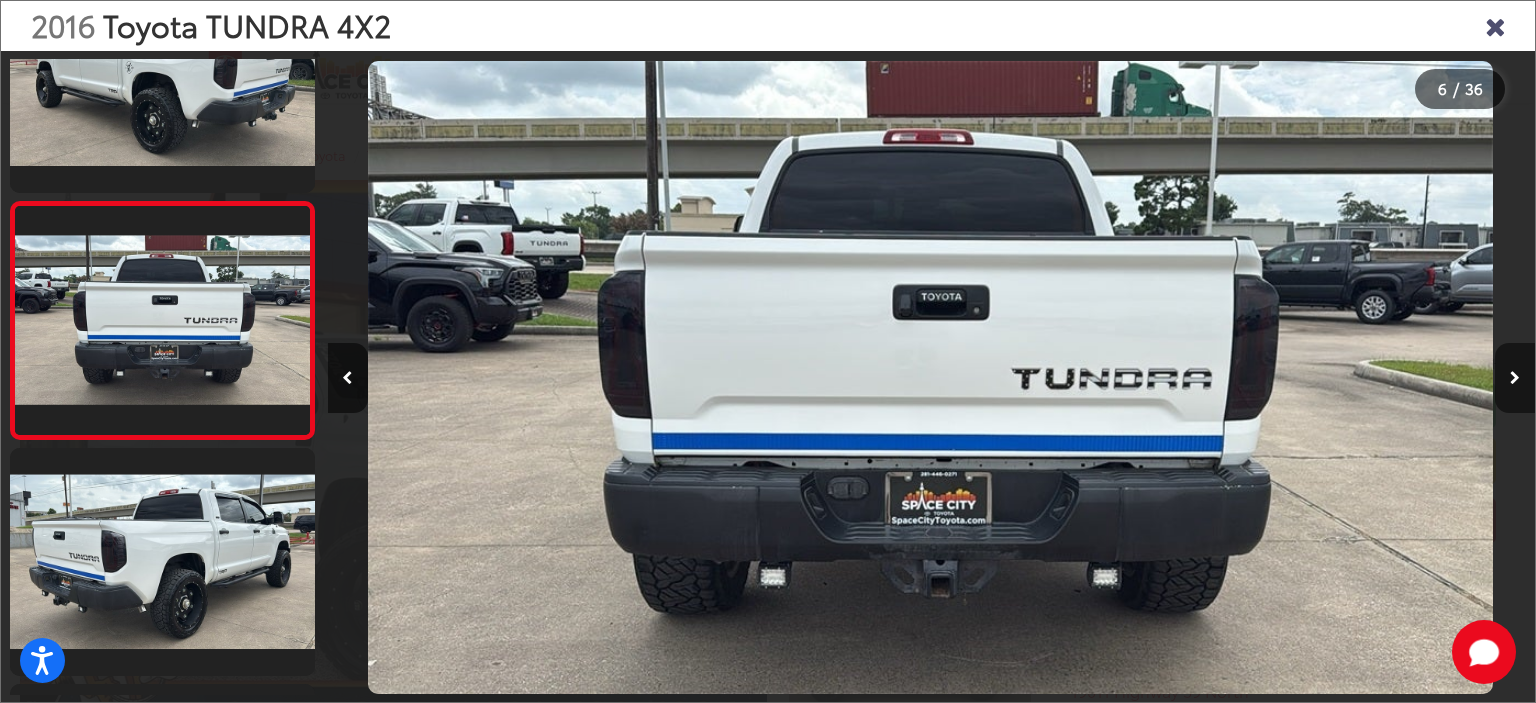 click at bounding box center (1515, 378) 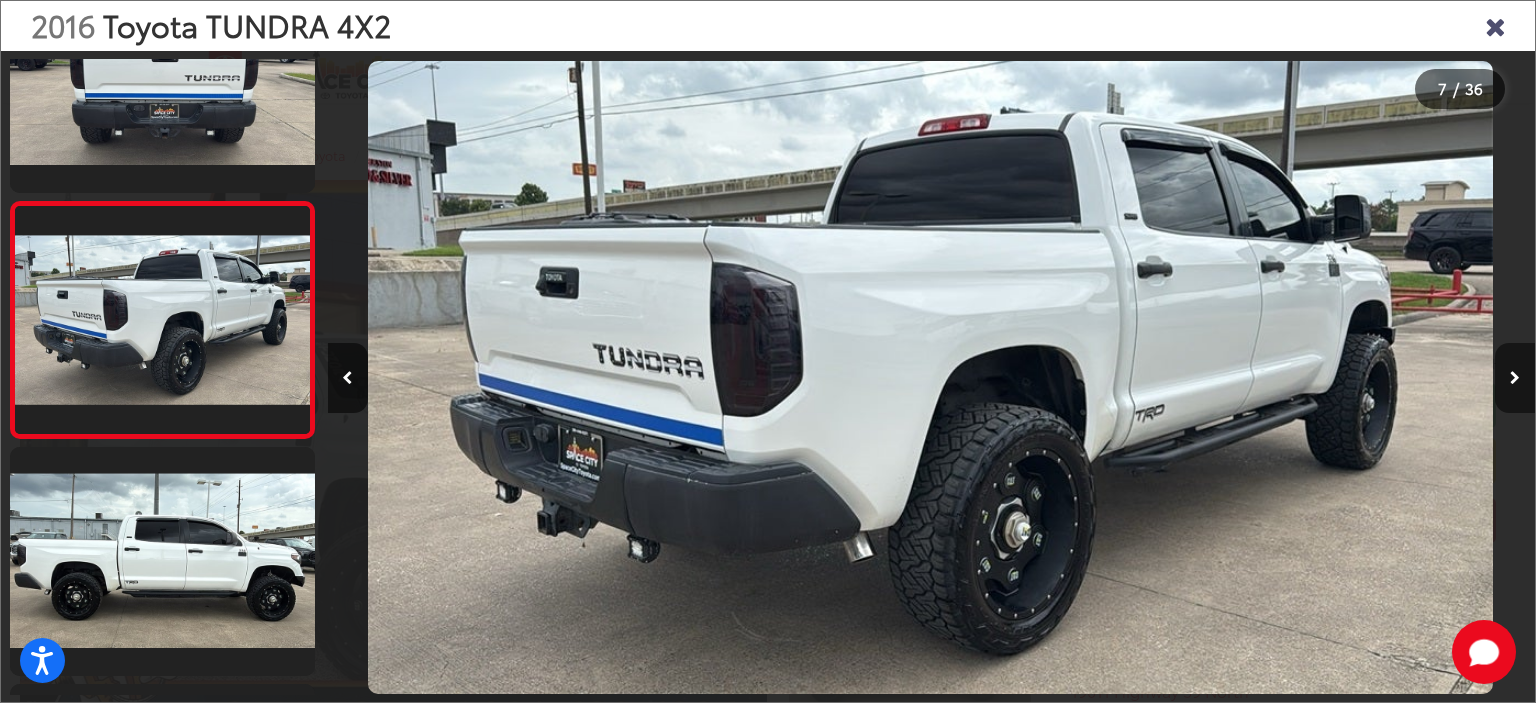 click at bounding box center [1515, 378] 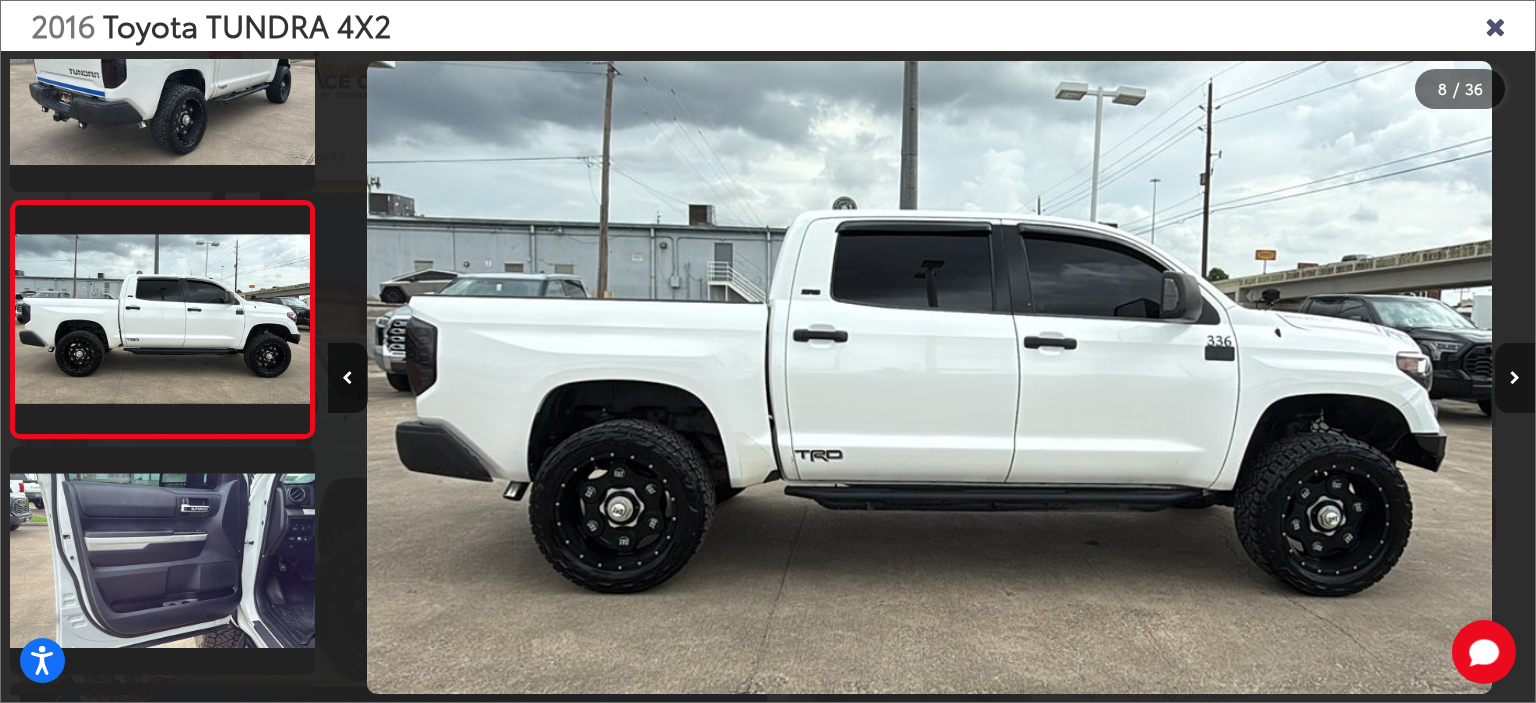 click at bounding box center [1515, 378] 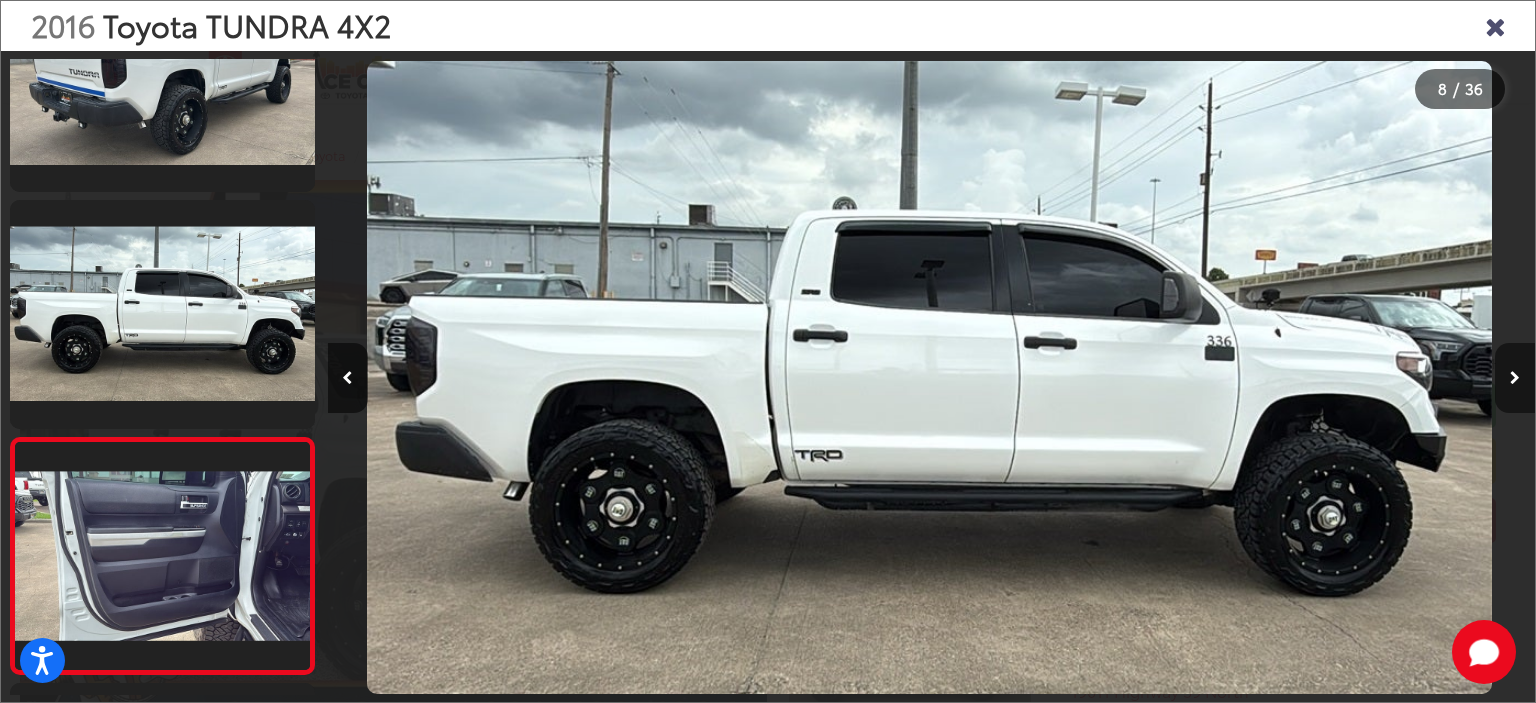 scroll, scrollTop: 0, scrollLeft: 9660, axis: horizontal 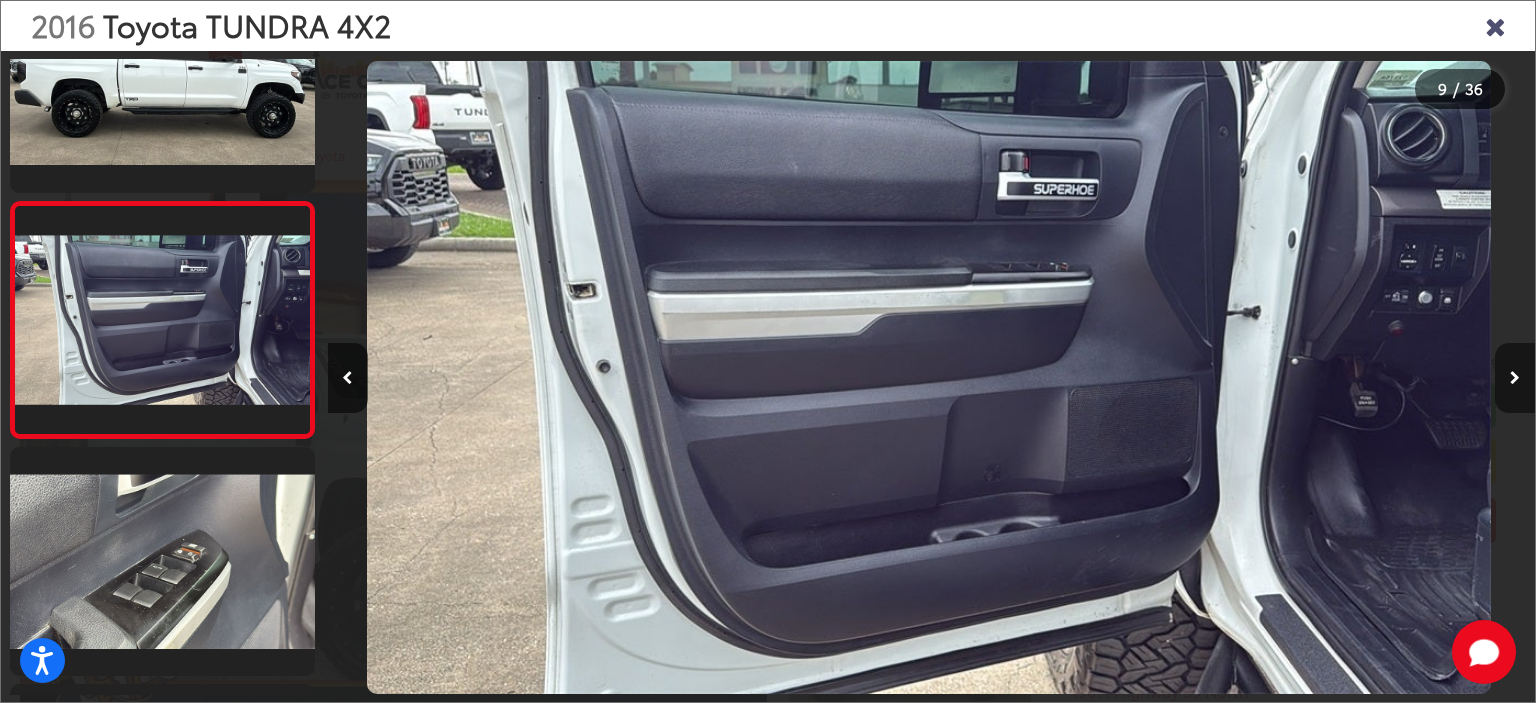 click at bounding box center (1515, 378) 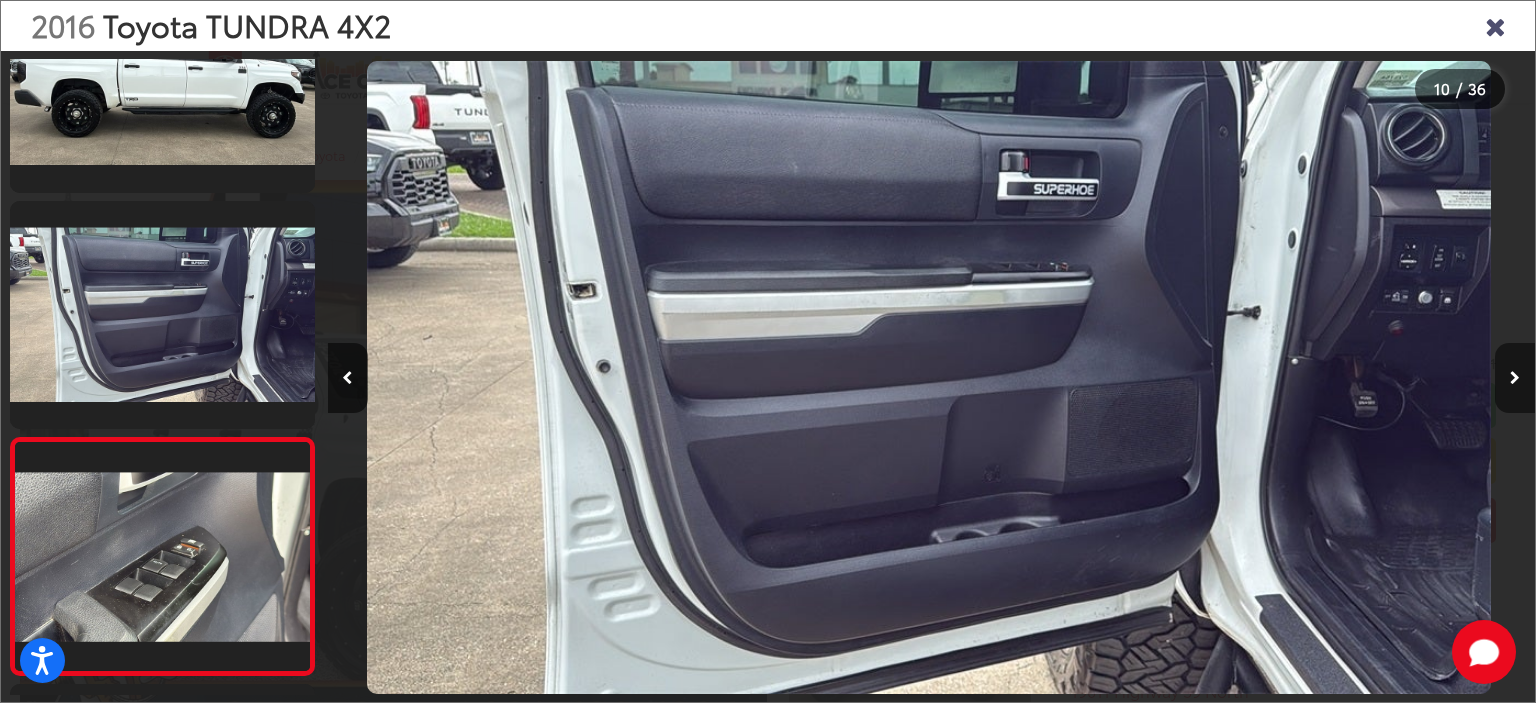 scroll, scrollTop: 0, scrollLeft: 10867, axis: horizontal 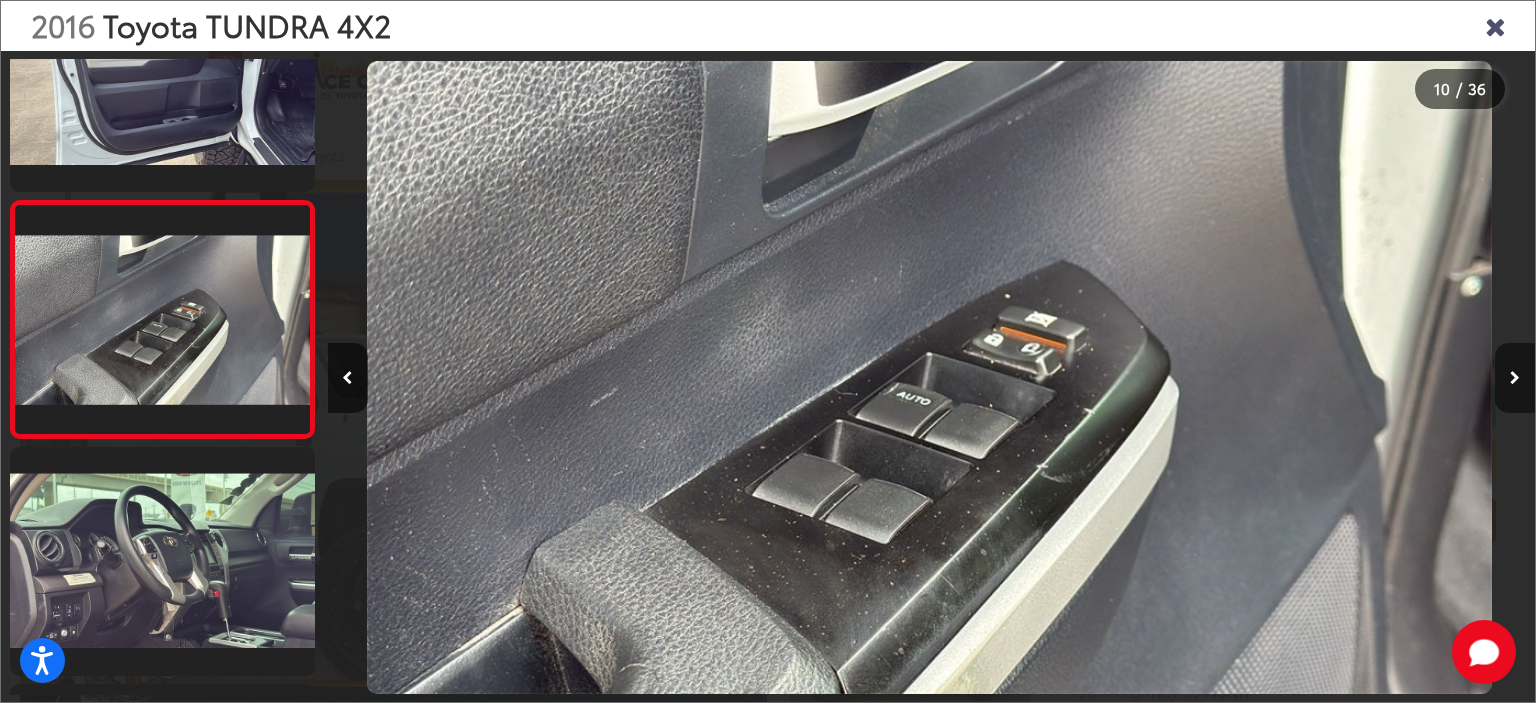 click at bounding box center [1515, 378] 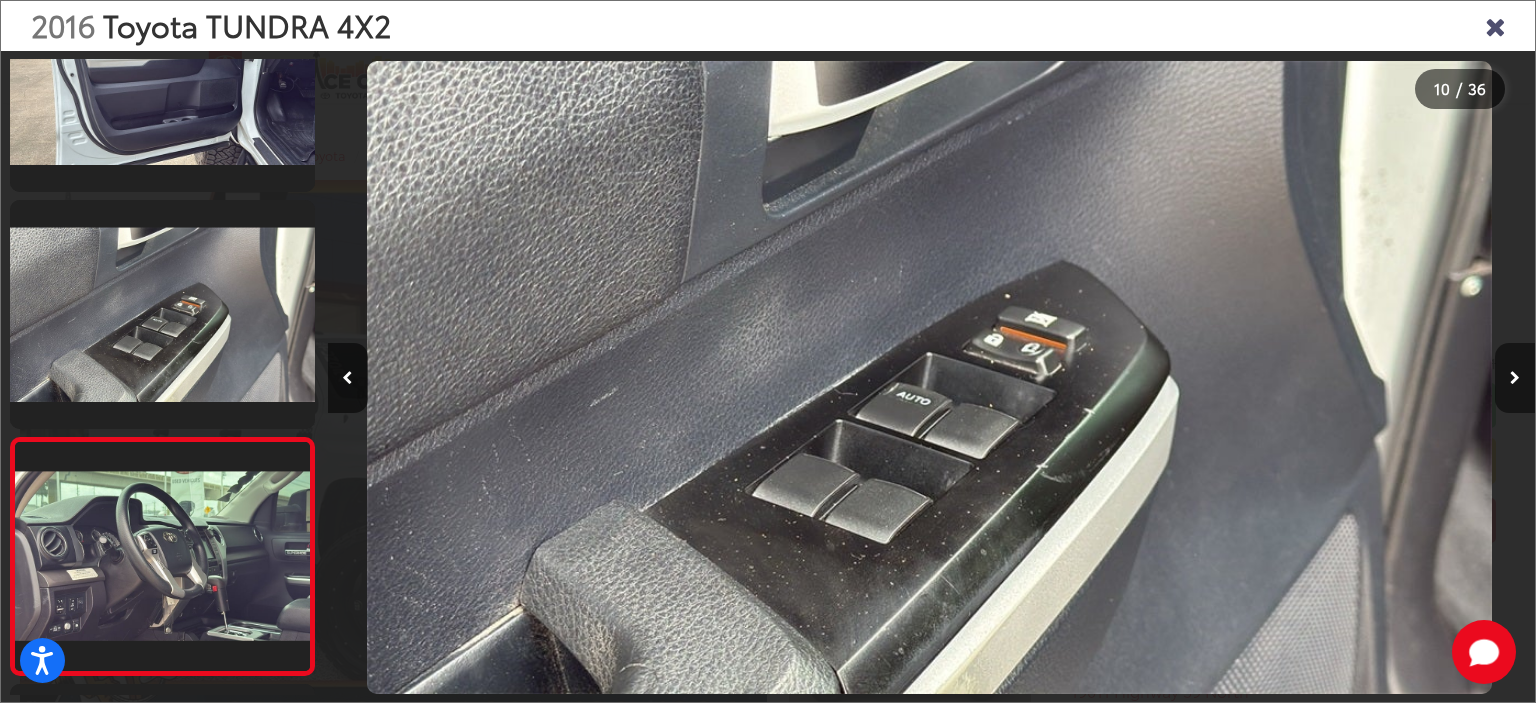 scroll, scrollTop: 0, scrollLeft: 12075, axis: horizontal 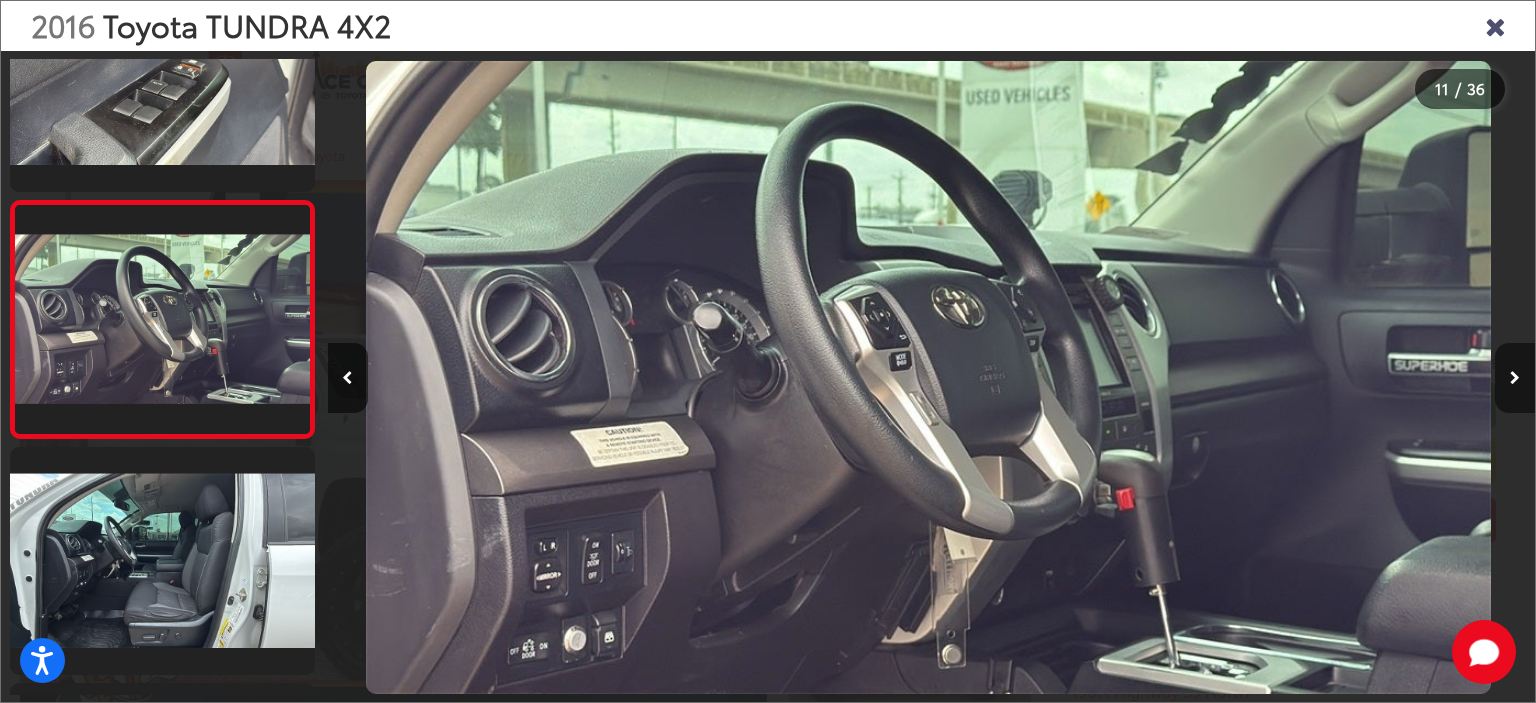 click at bounding box center [1515, 378] 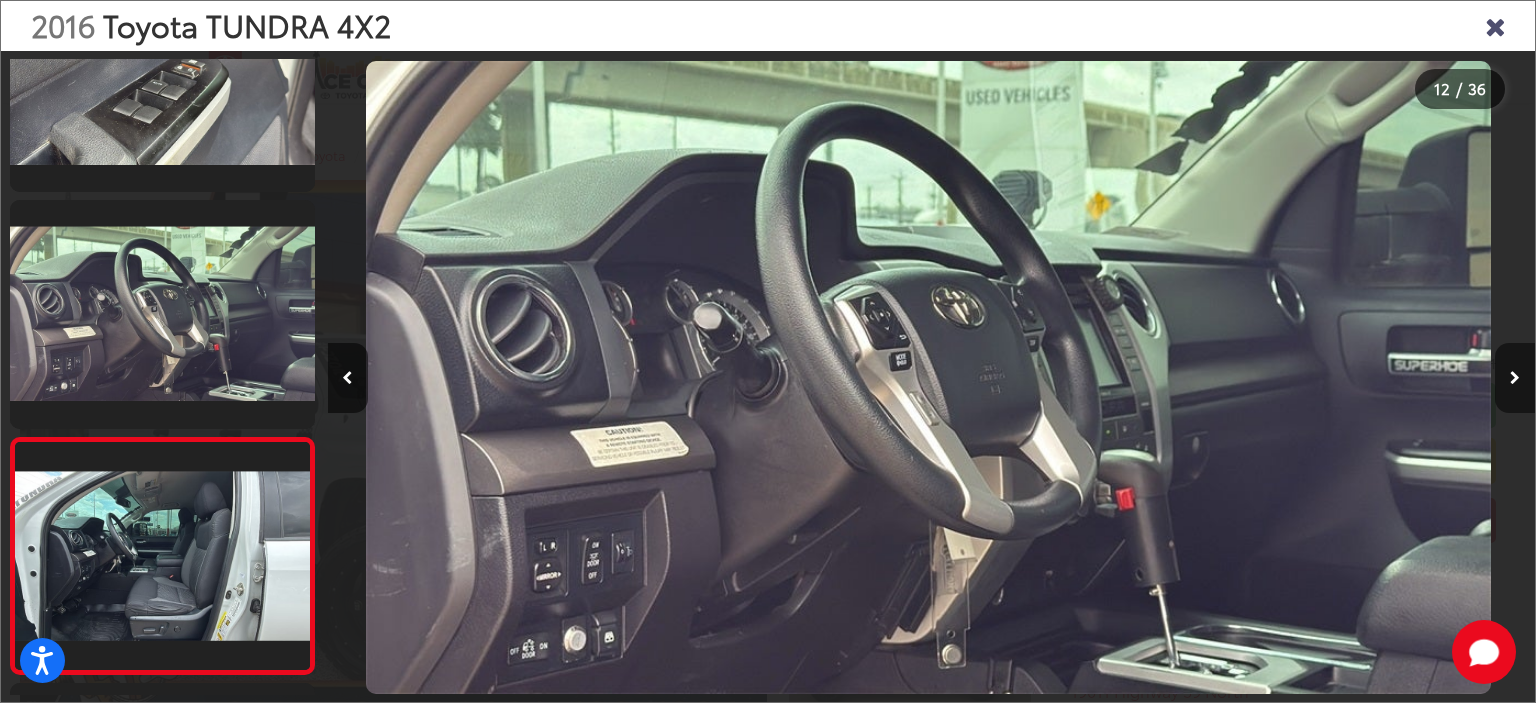 scroll, scrollTop: 0, scrollLeft: 13282, axis: horizontal 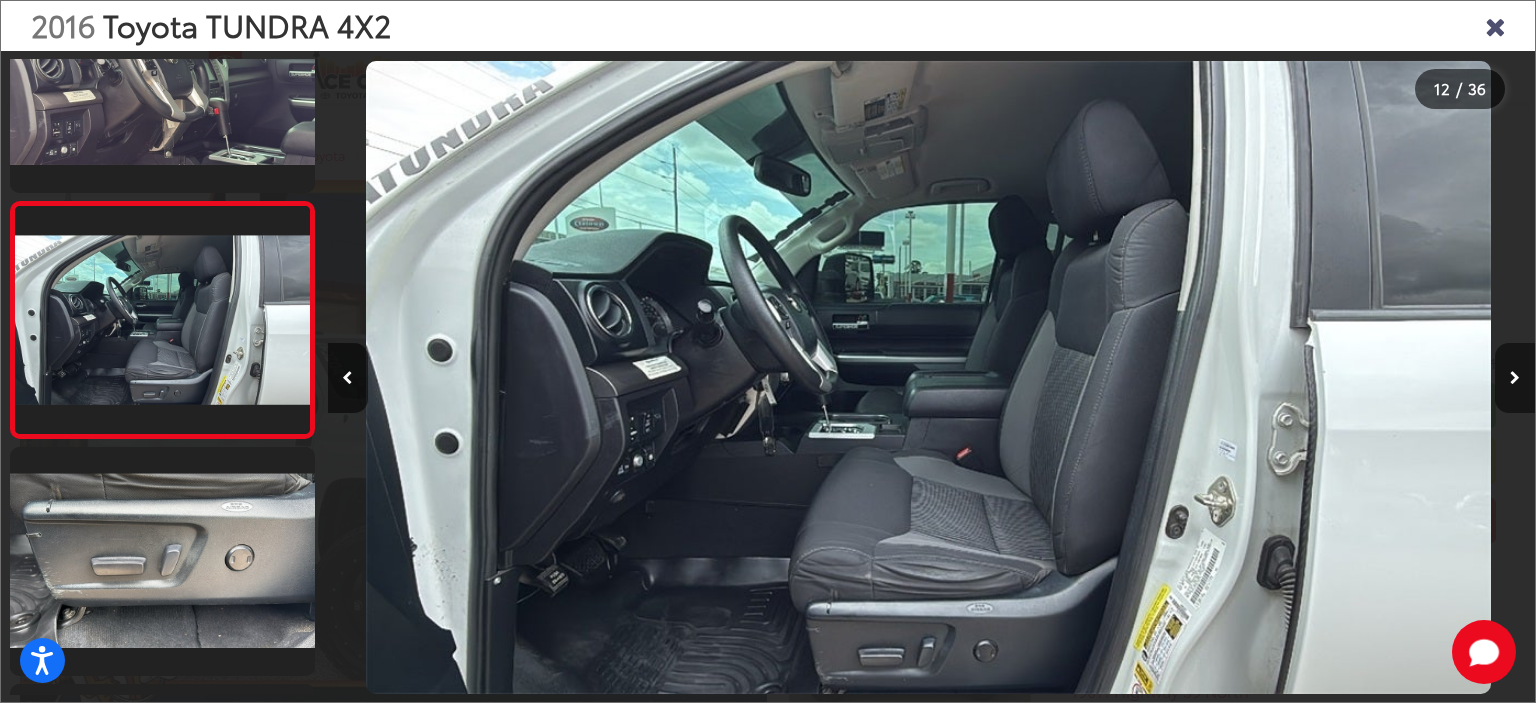 click at bounding box center [1515, 378] 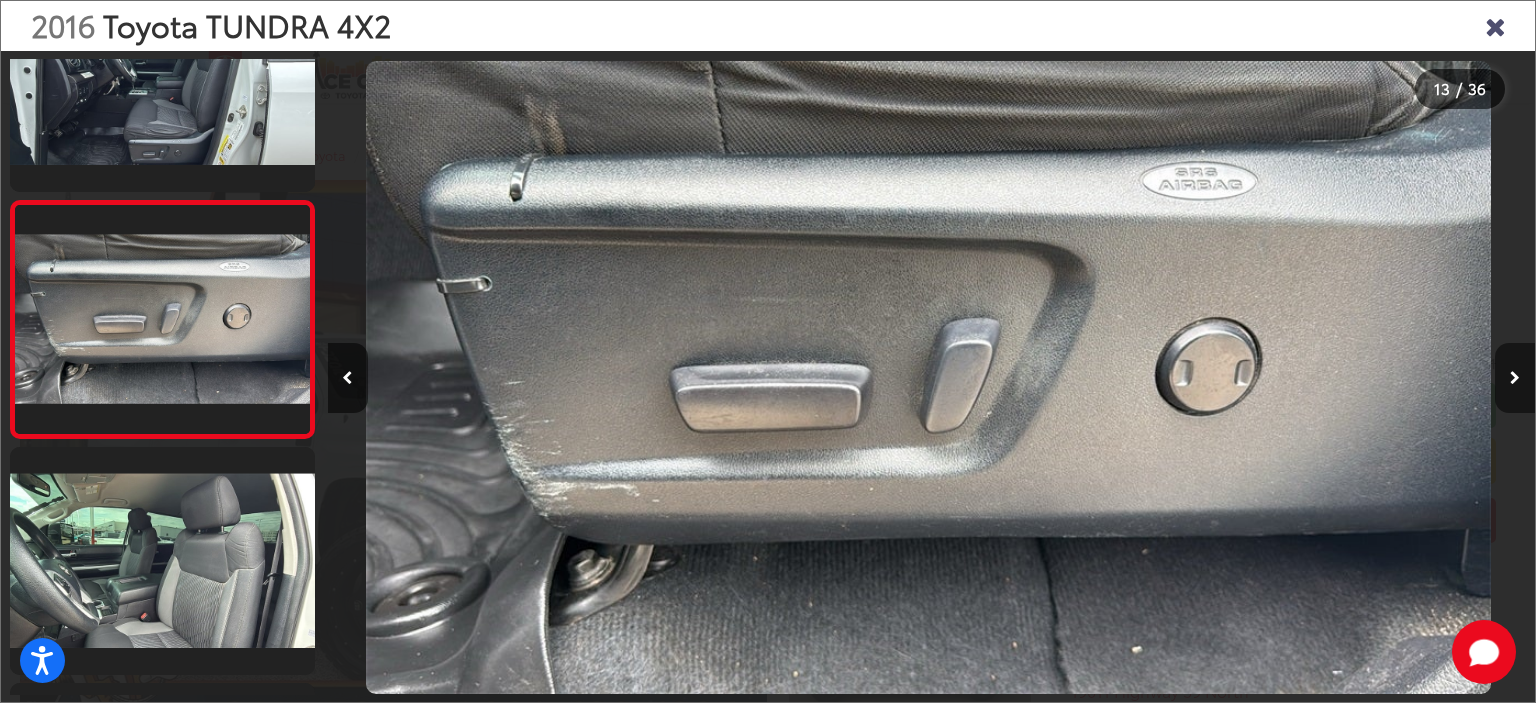 click at bounding box center [1515, 378] 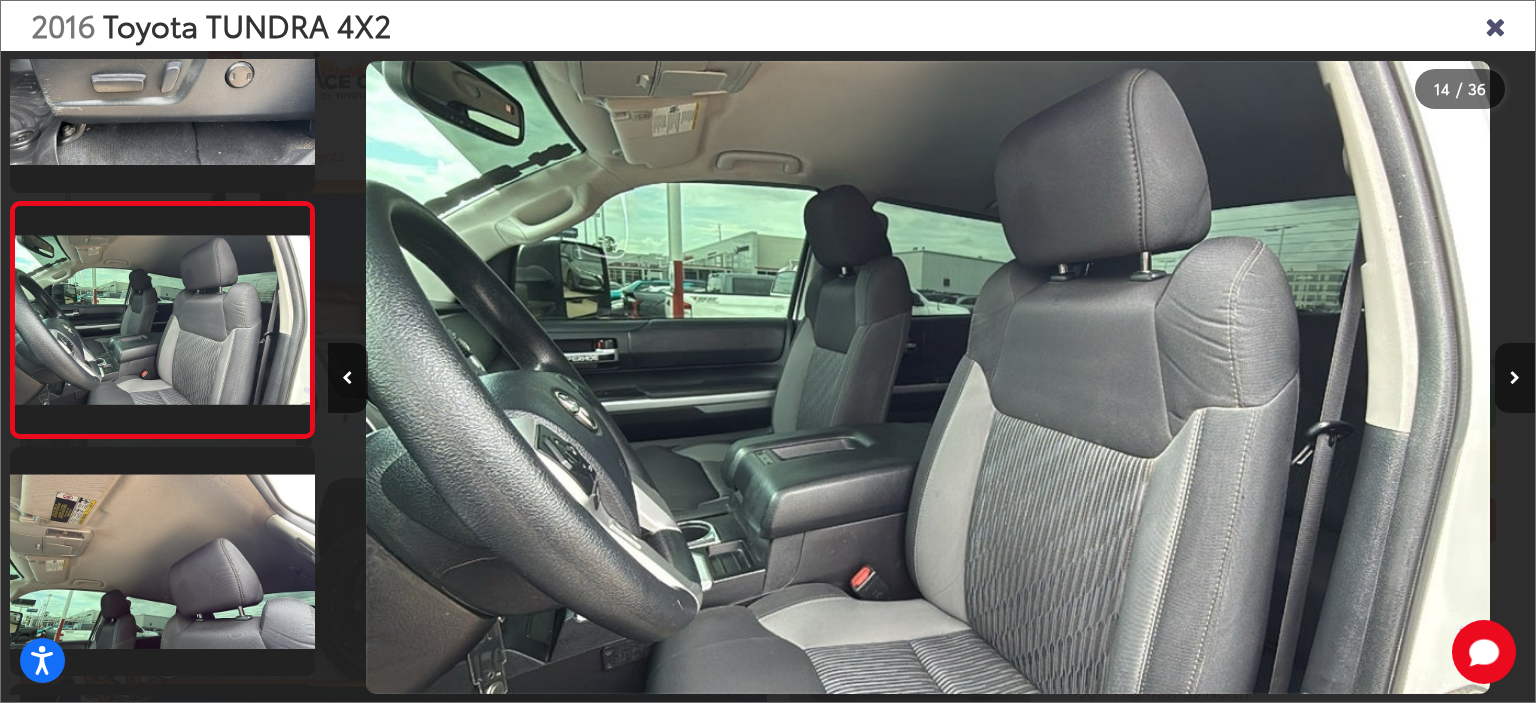 click at bounding box center [1515, 378] 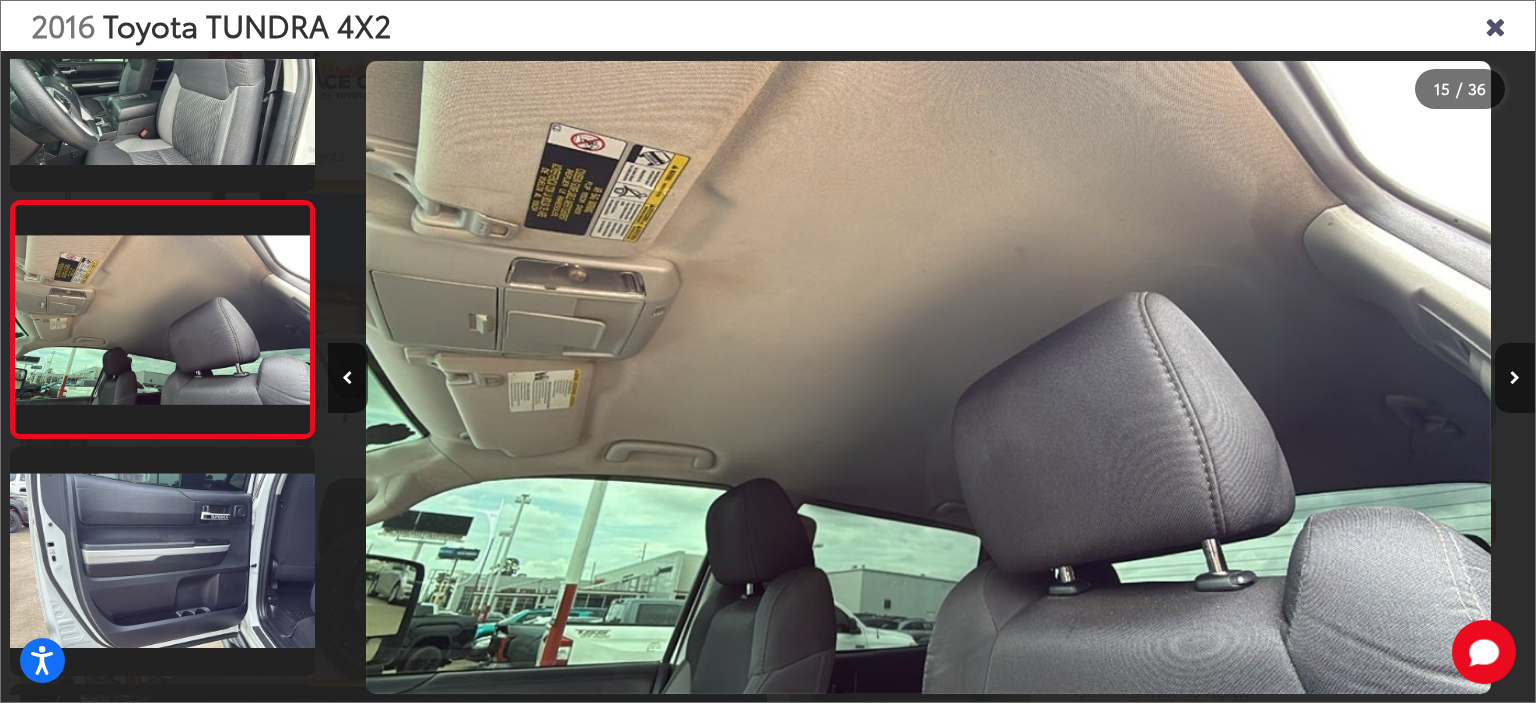 click at bounding box center [1515, 378] 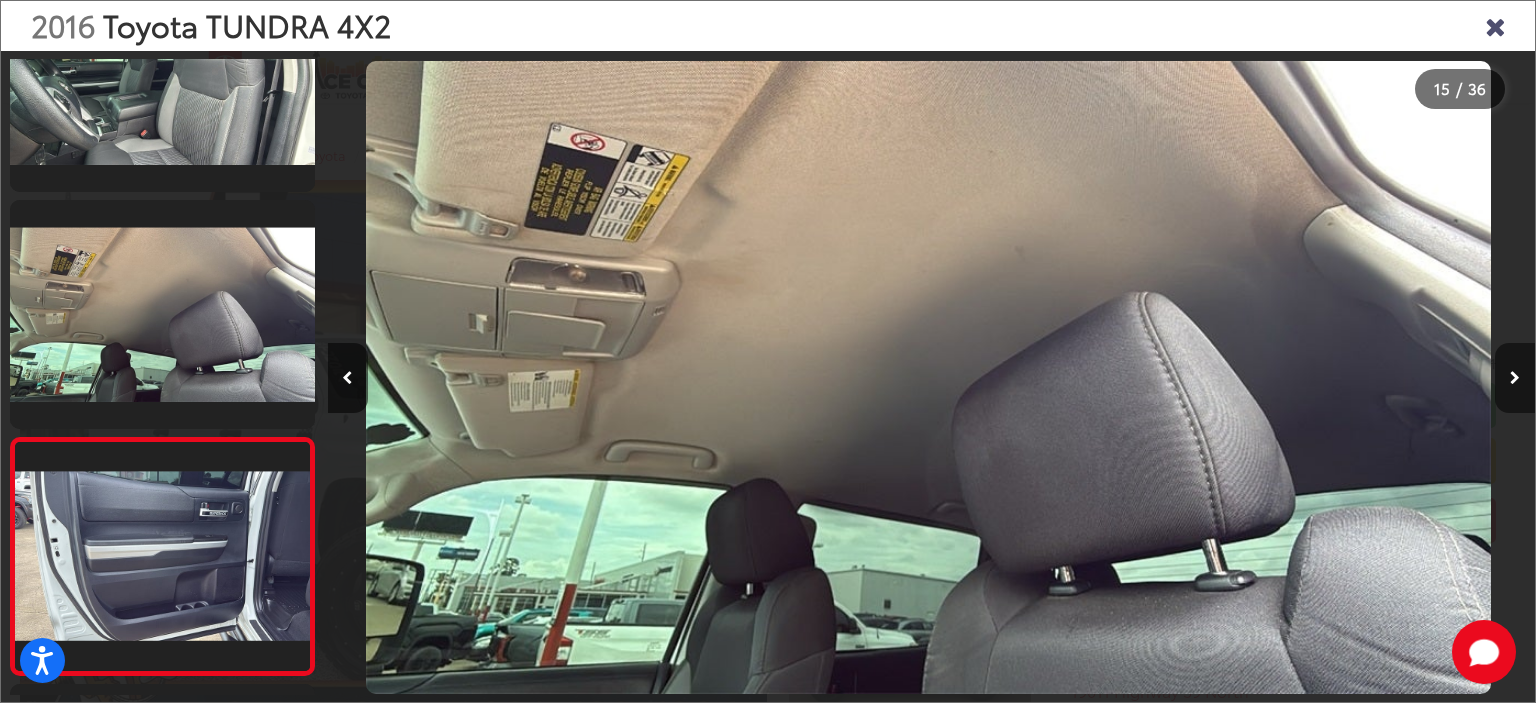 scroll, scrollTop: 0, scrollLeft: 18112, axis: horizontal 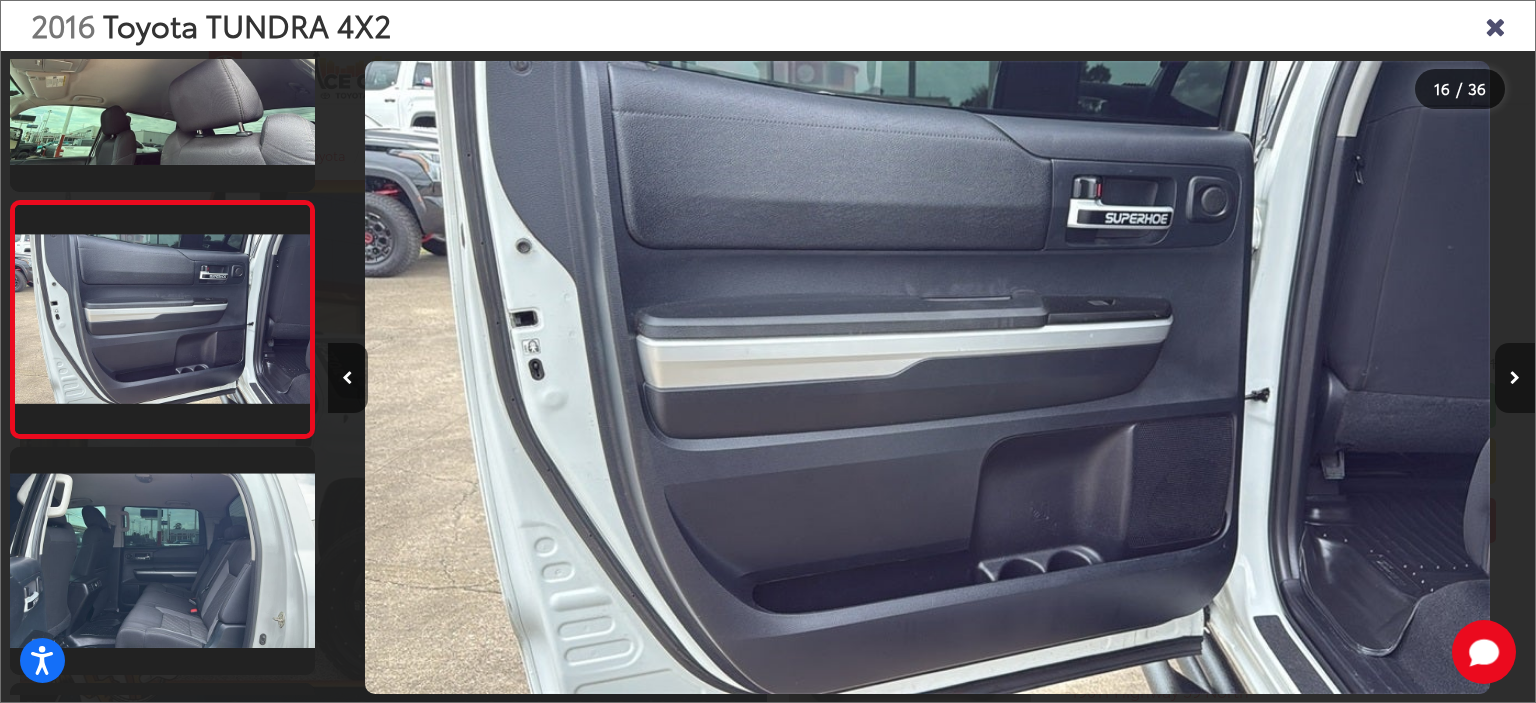 click at bounding box center (1515, 378) 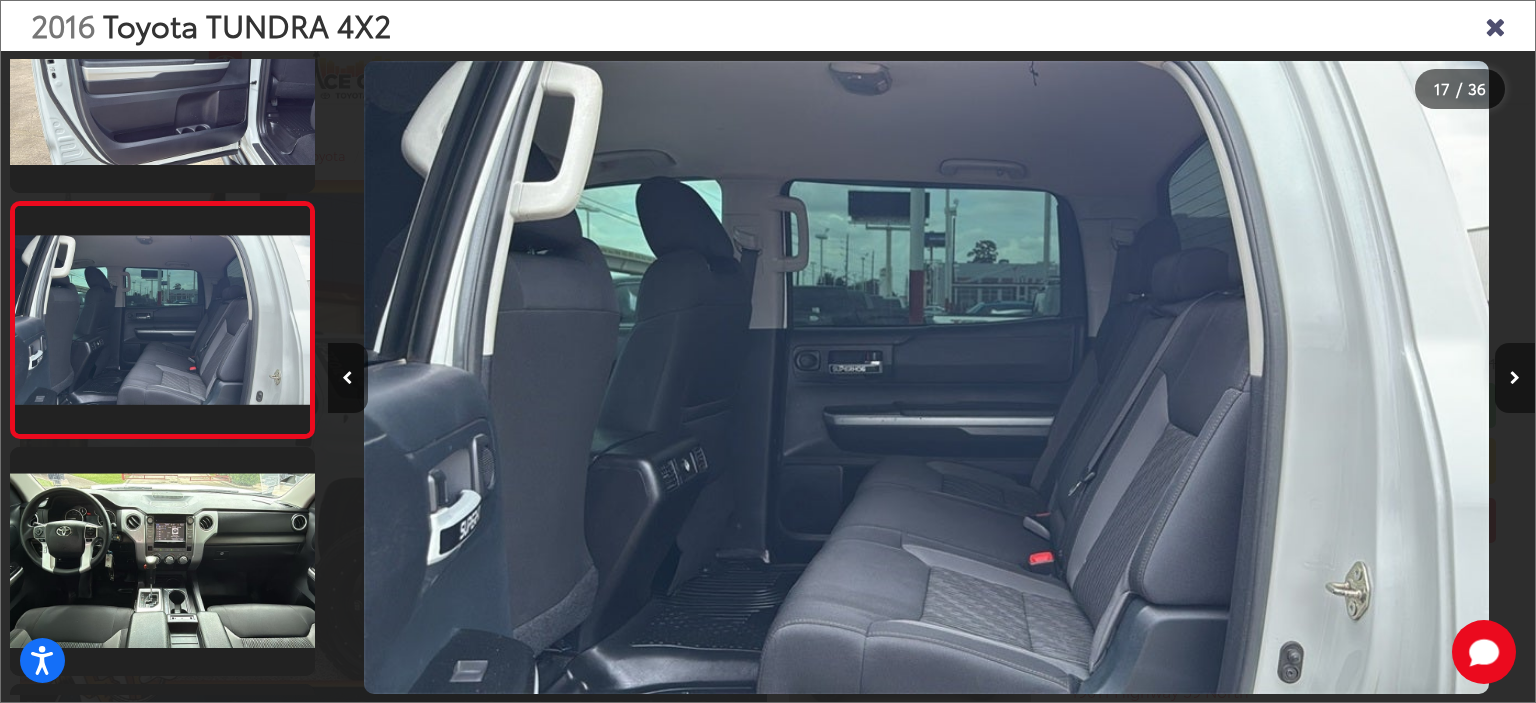 click at bounding box center (1515, 378) 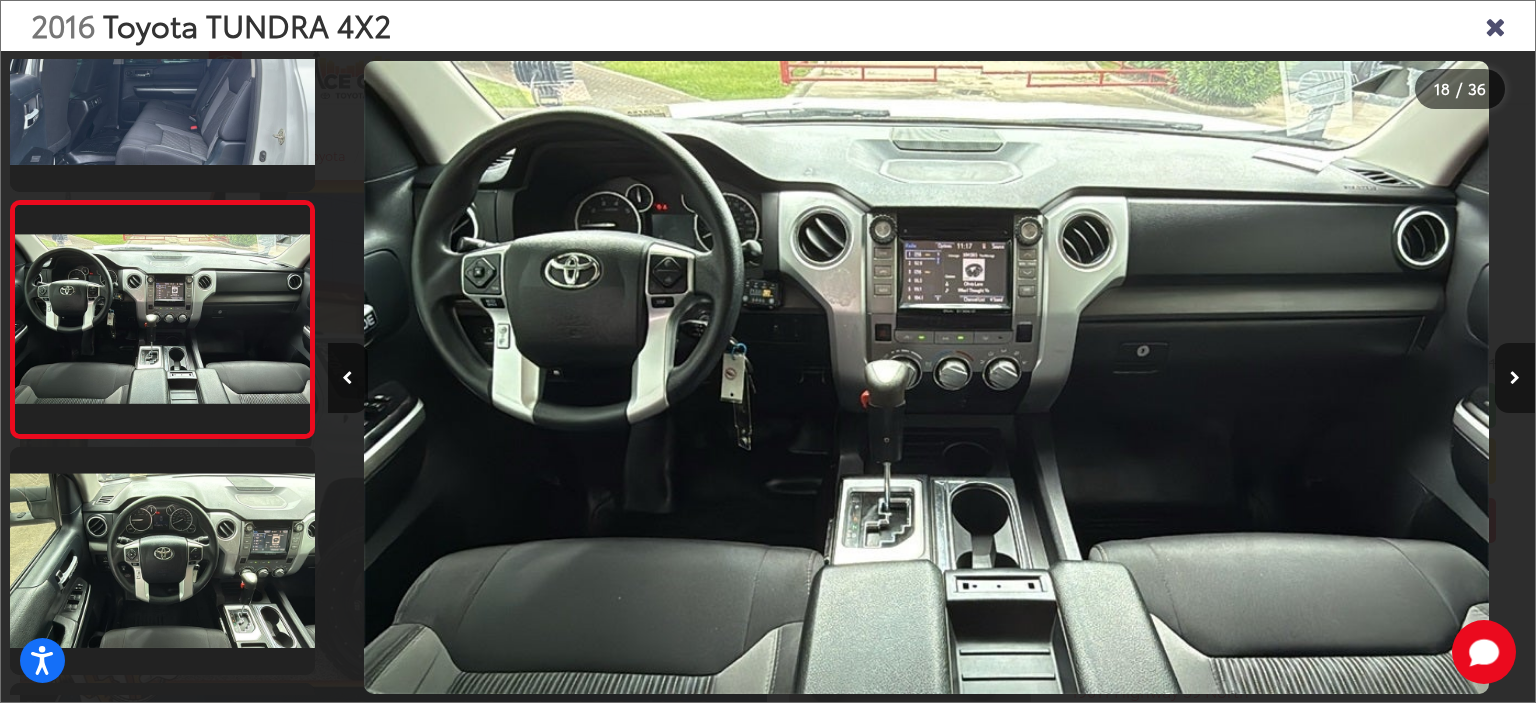 click at bounding box center (1515, 378) 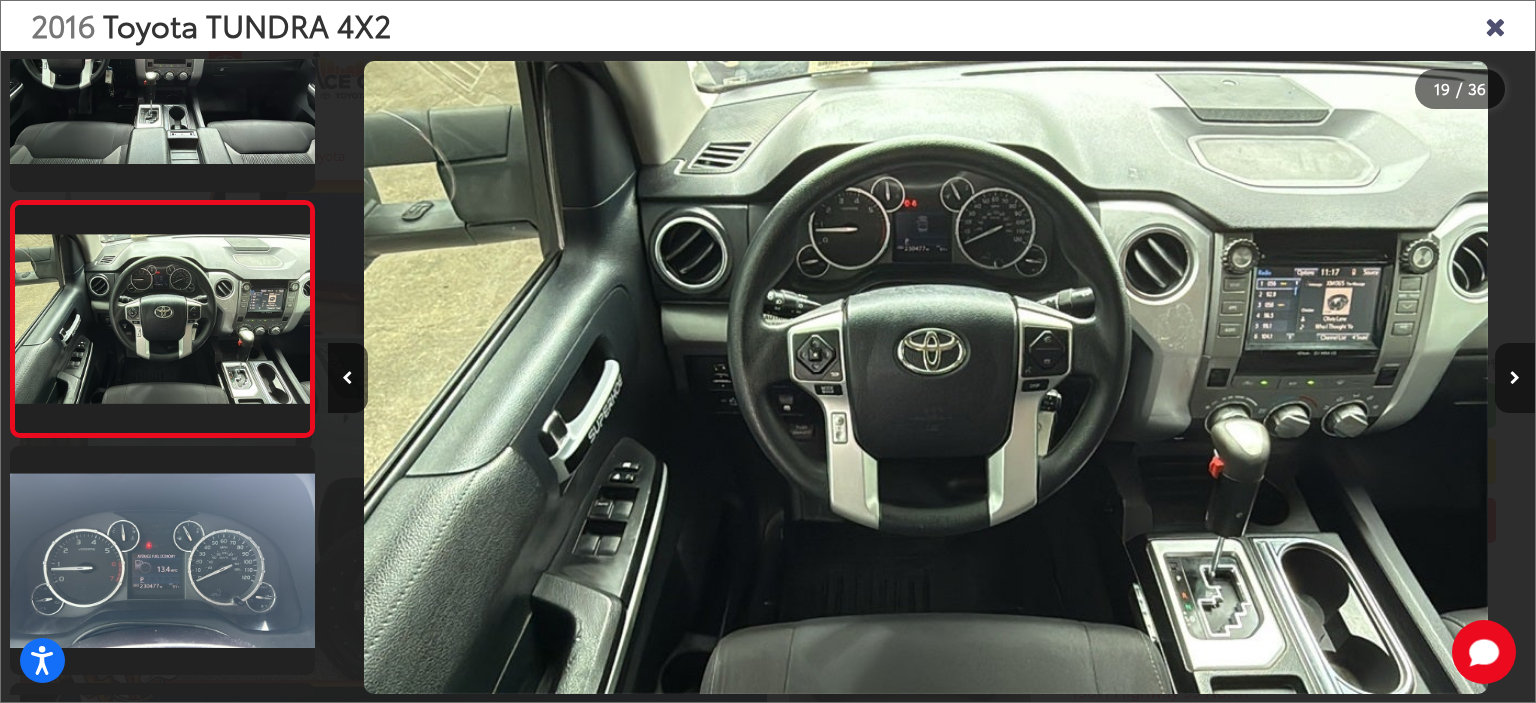 click at bounding box center (1515, 378) 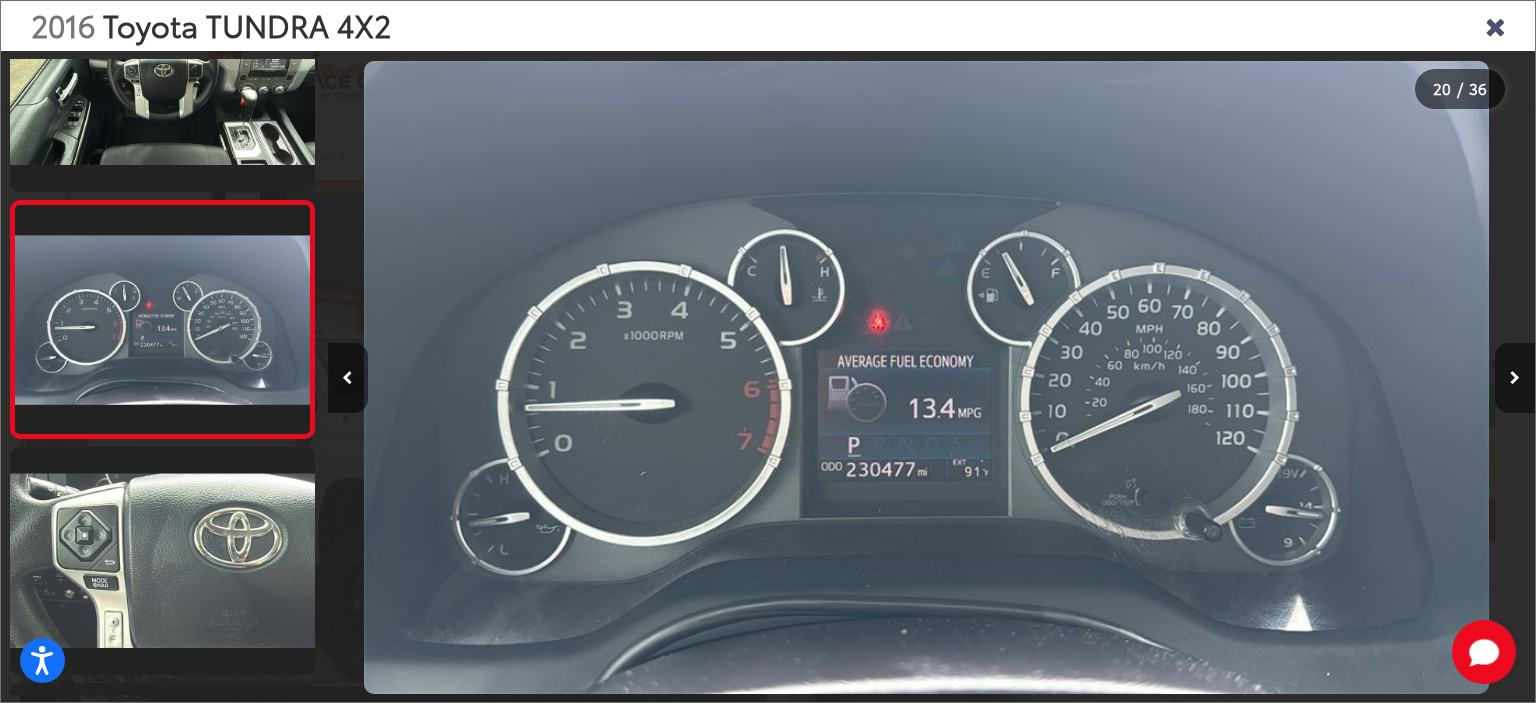 click at bounding box center (1515, 378) 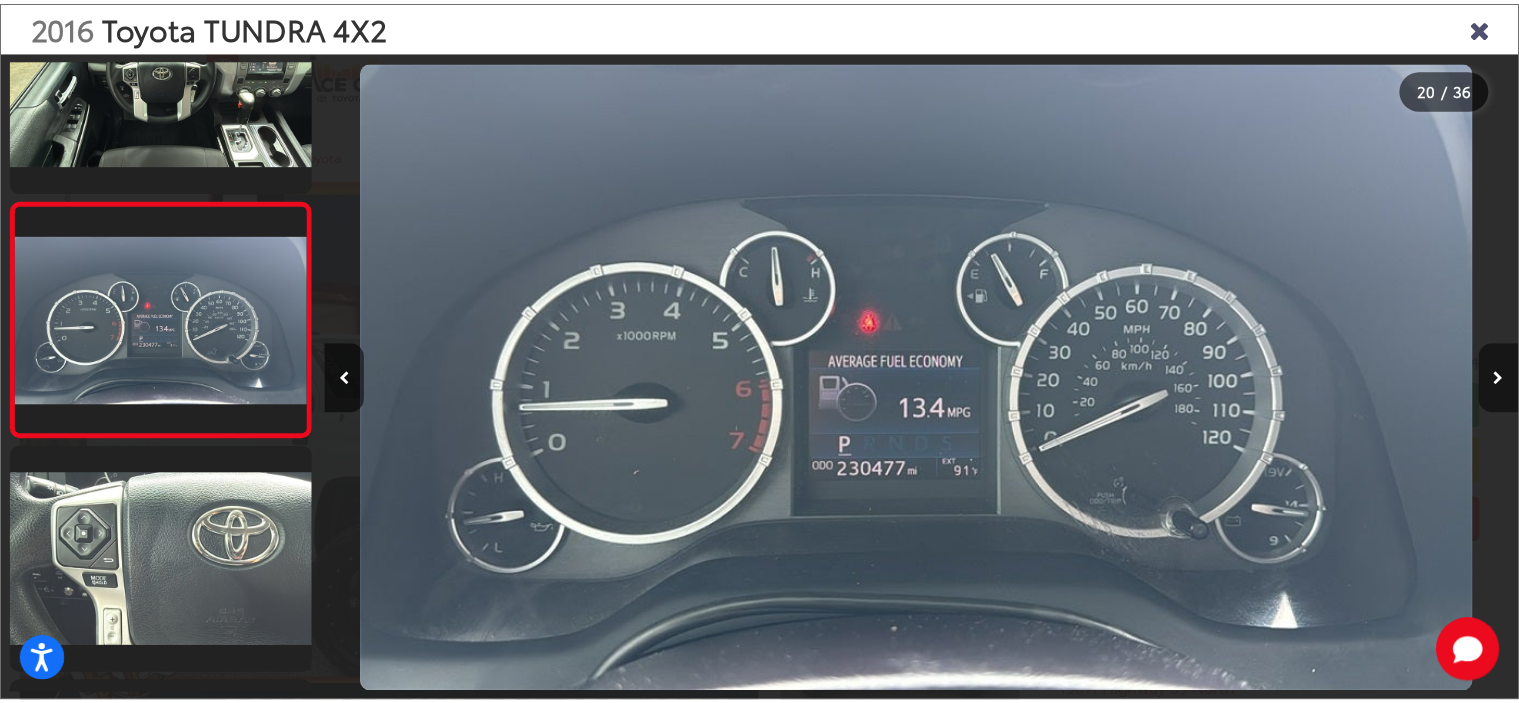 scroll, scrollTop: 4592, scrollLeft: 0, axis: vertical 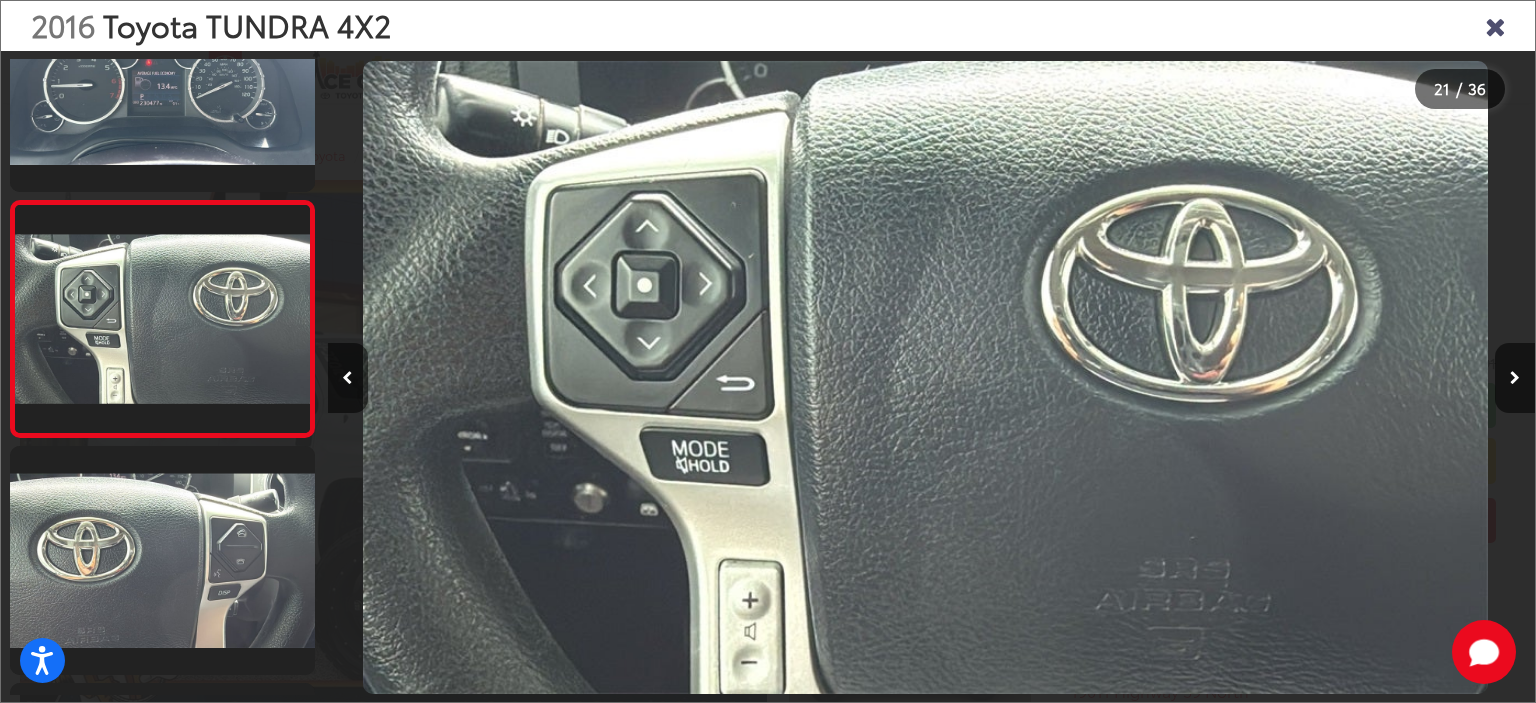 click at bounding box center [1495, 25] 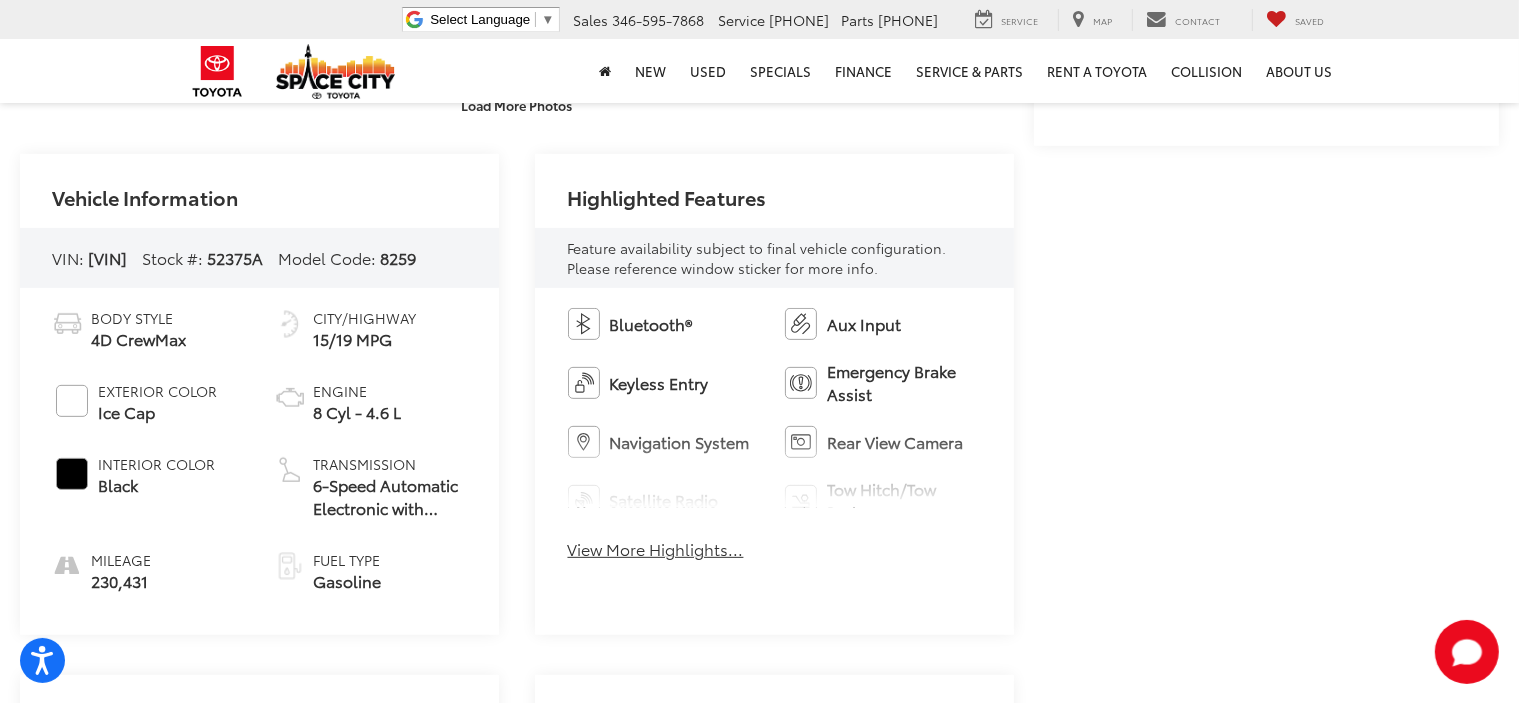 scroll, scrollTop: 600, scrollLeft: 0, axis: vertical 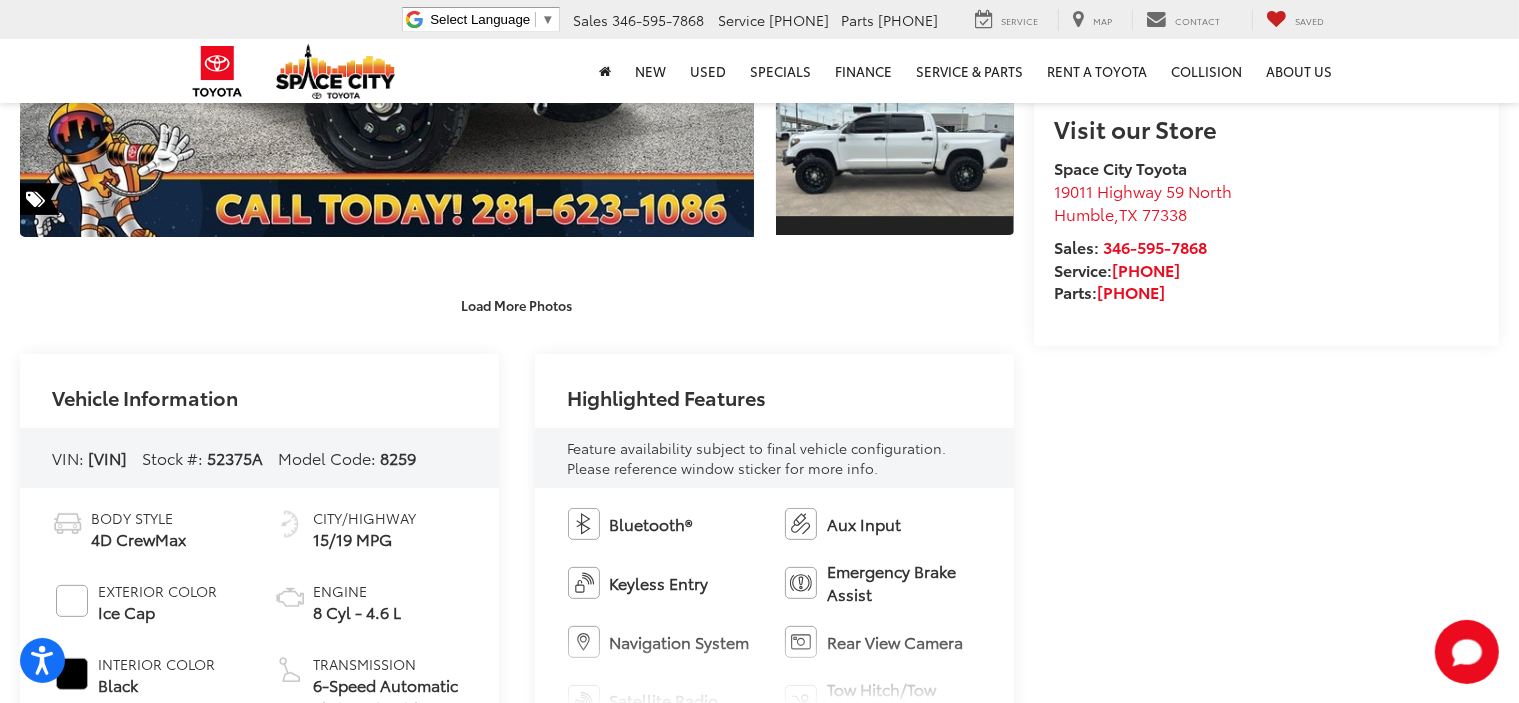 drag, startPoint x: 197, startPoint y: 459, endPoint x: 87, endPoint y: 474, distance: 111.01801 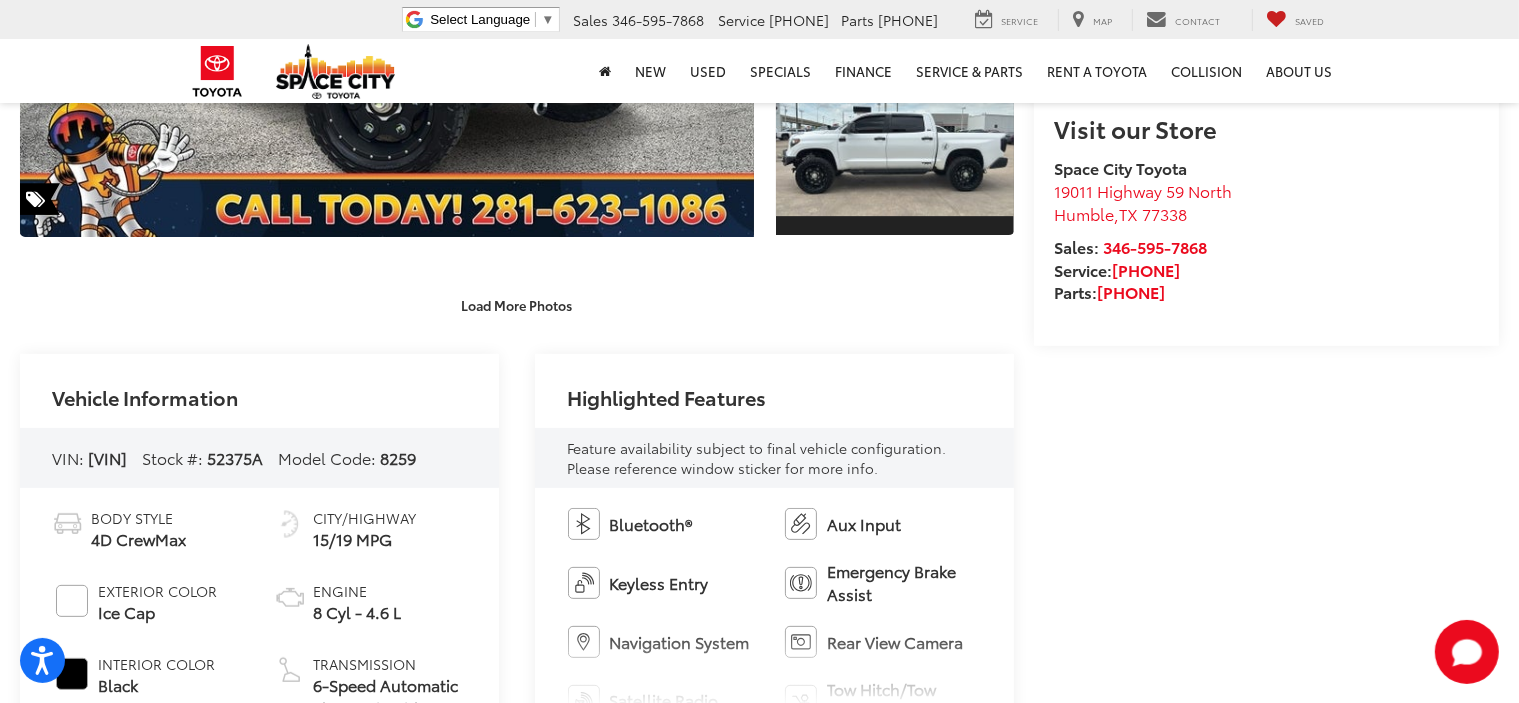 drag, startPoint x: 49, startPoint y: 471, endPoint x: 210, endPoint y: 486, distance: 161.69725 